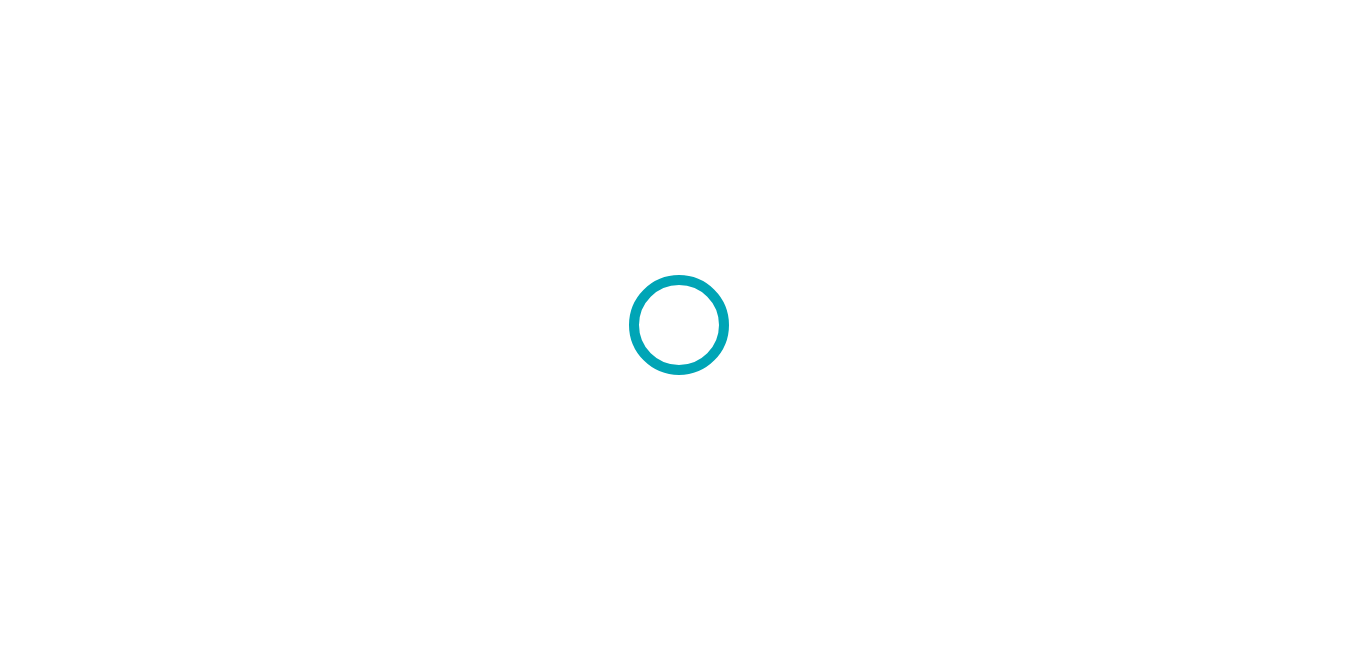scroll, scrollTop: 0, scrollLeft: 0, axis: both 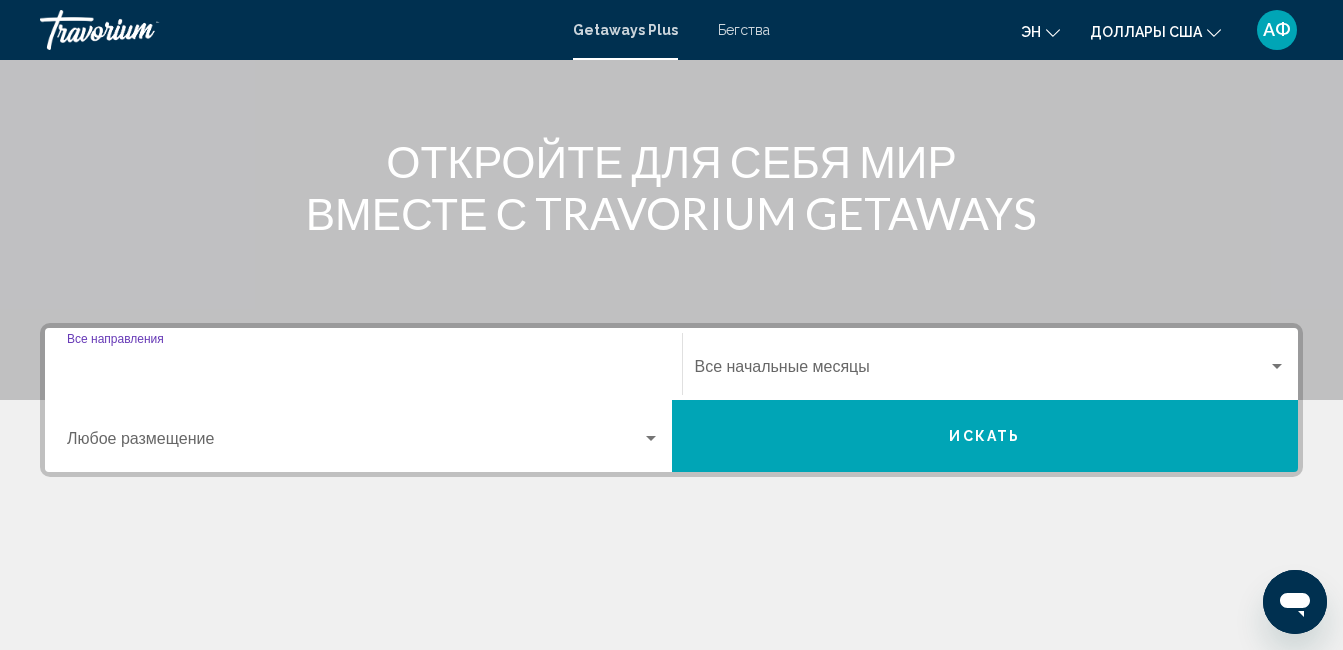 click on "Destination Все направления" at bounding box center [363, 371] 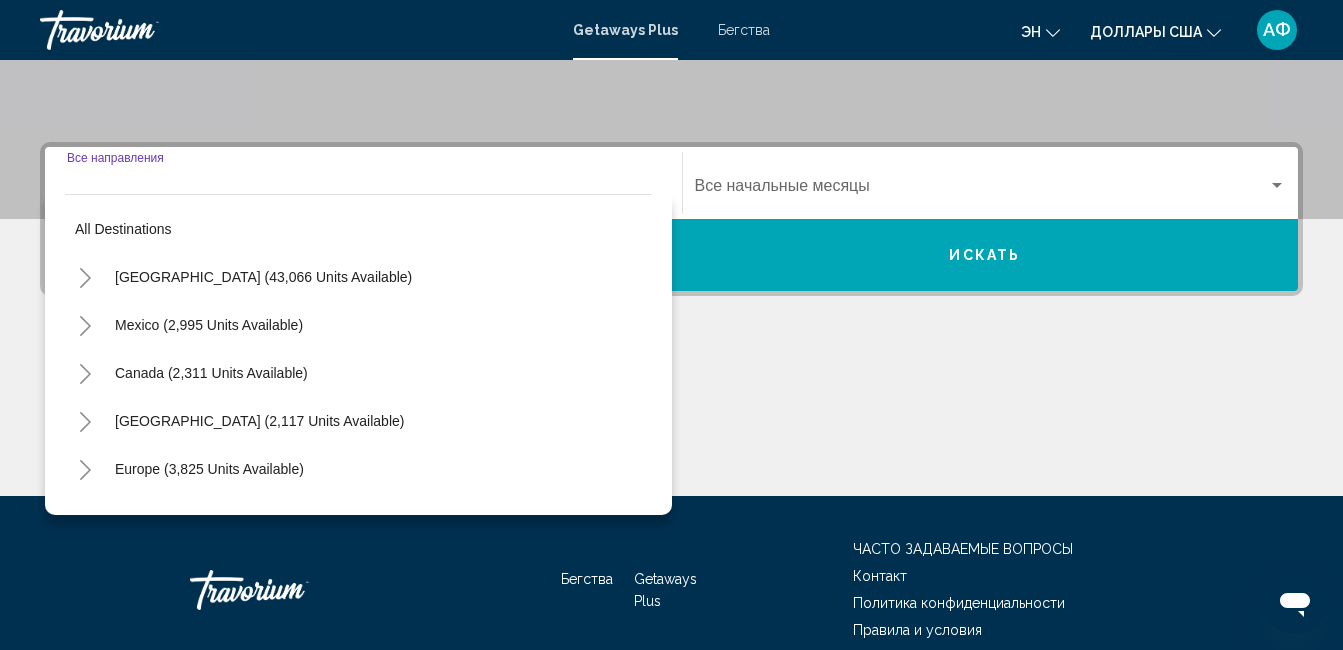 scroll, scrollTop: 458, scrollLeft: 0, axis: vertical 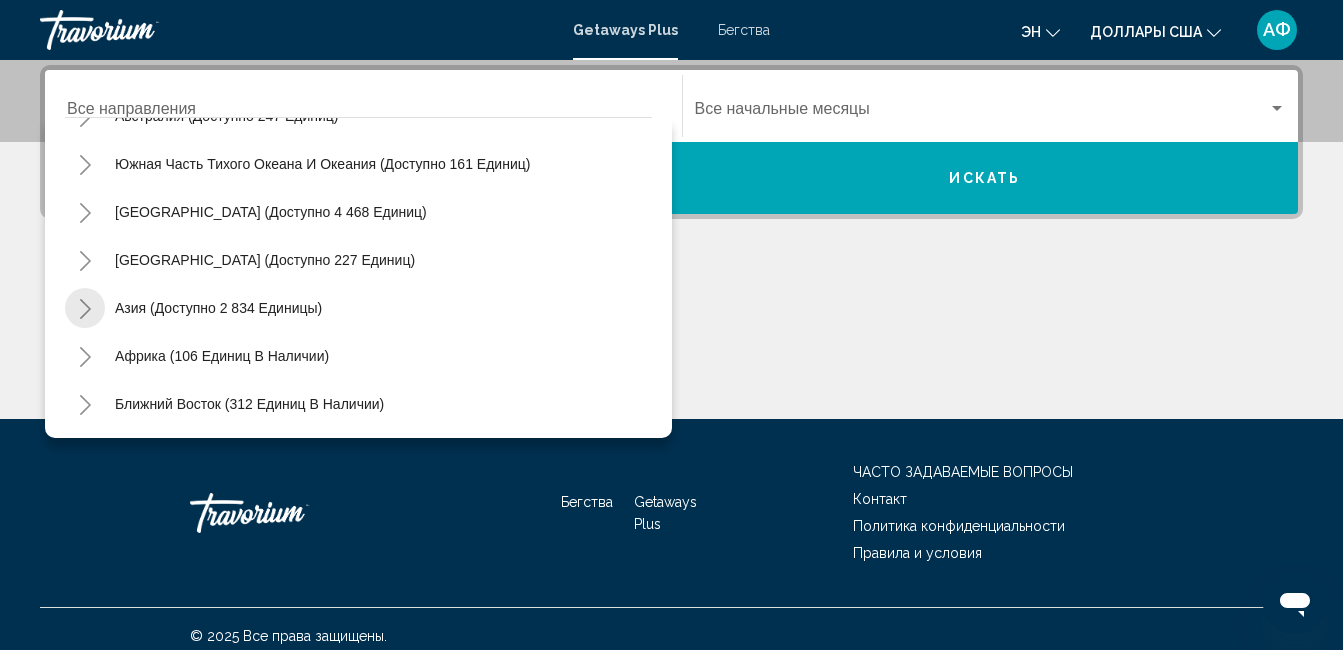 click 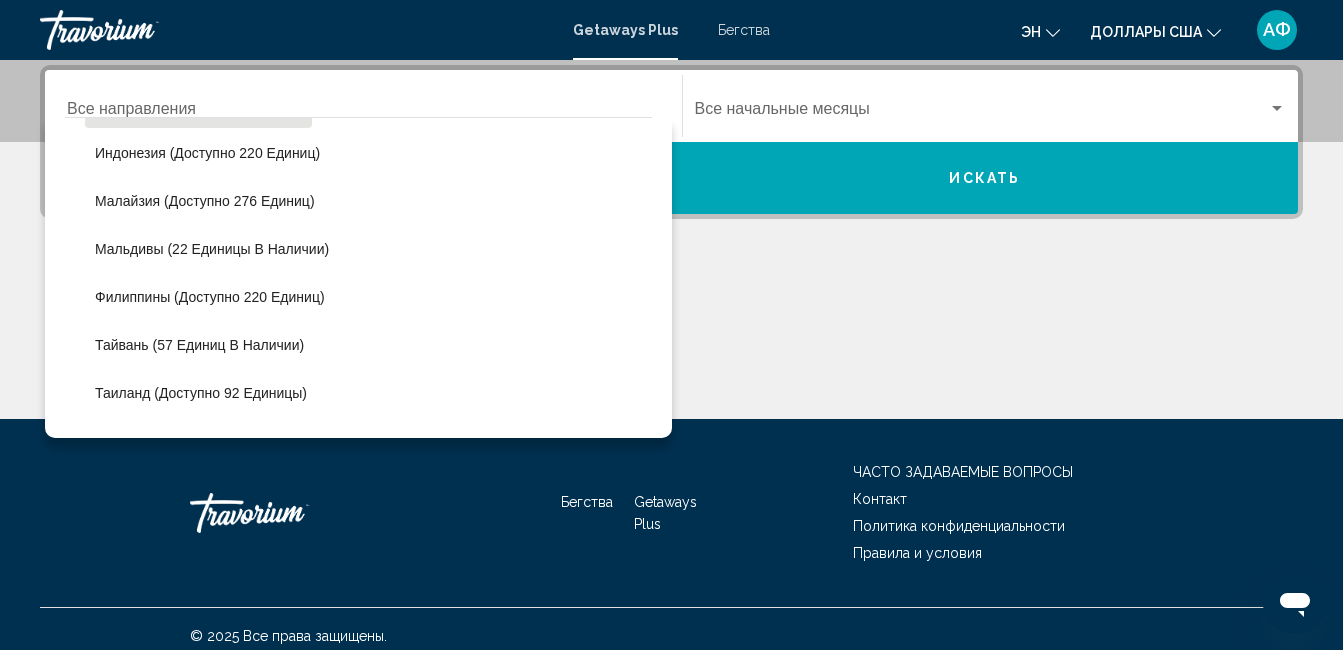 scroll, scrollTop: 724, scrollLeft: 0, axis: vertical 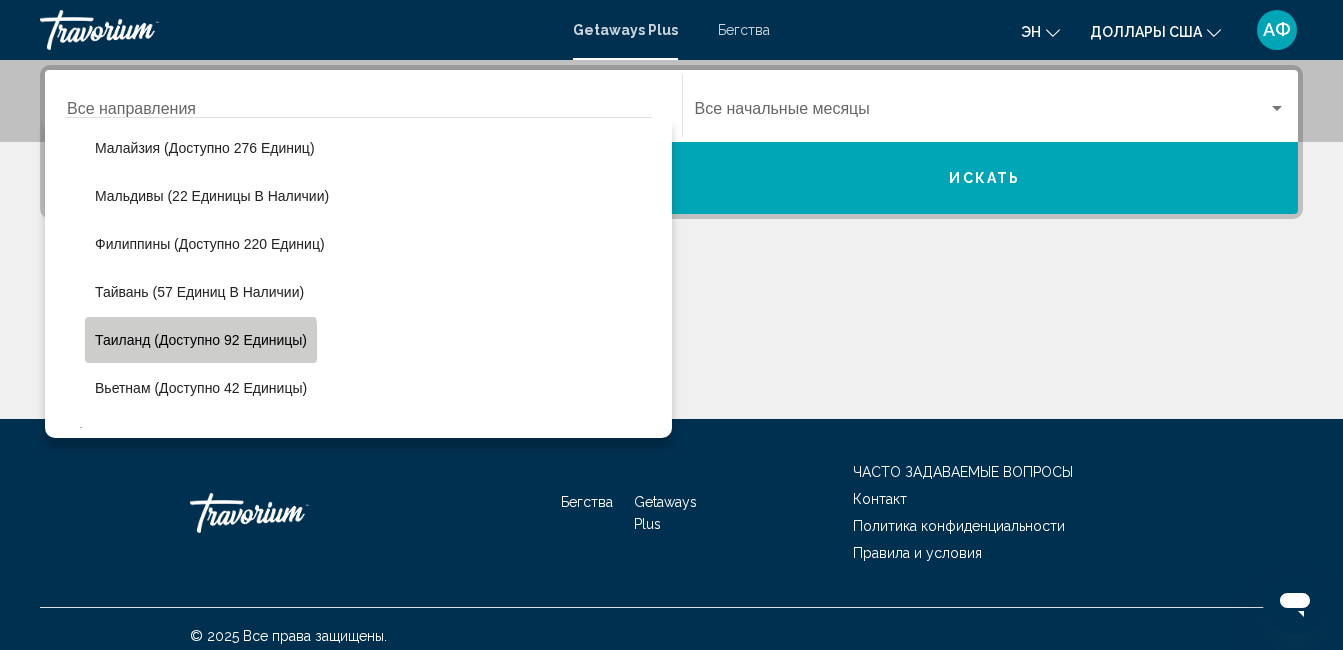 click on "Таиланд (доступно 92 единицы)" 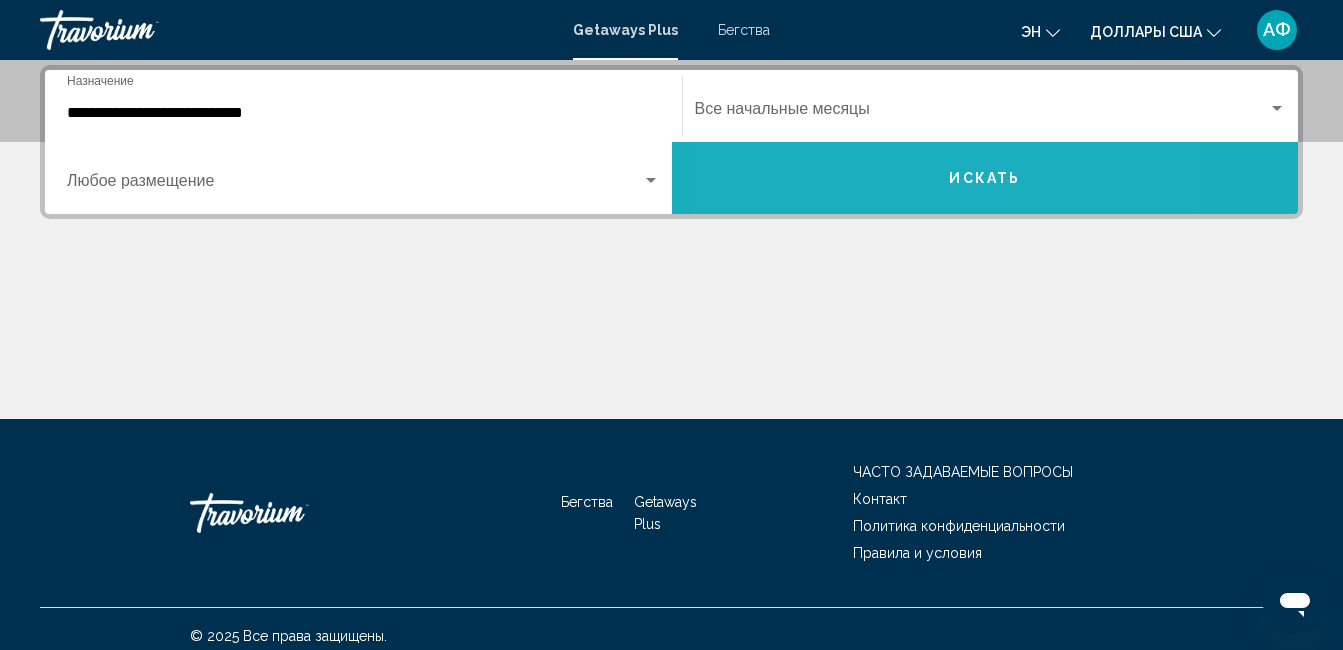 click on "Искать" at bounding box center [985, 178] 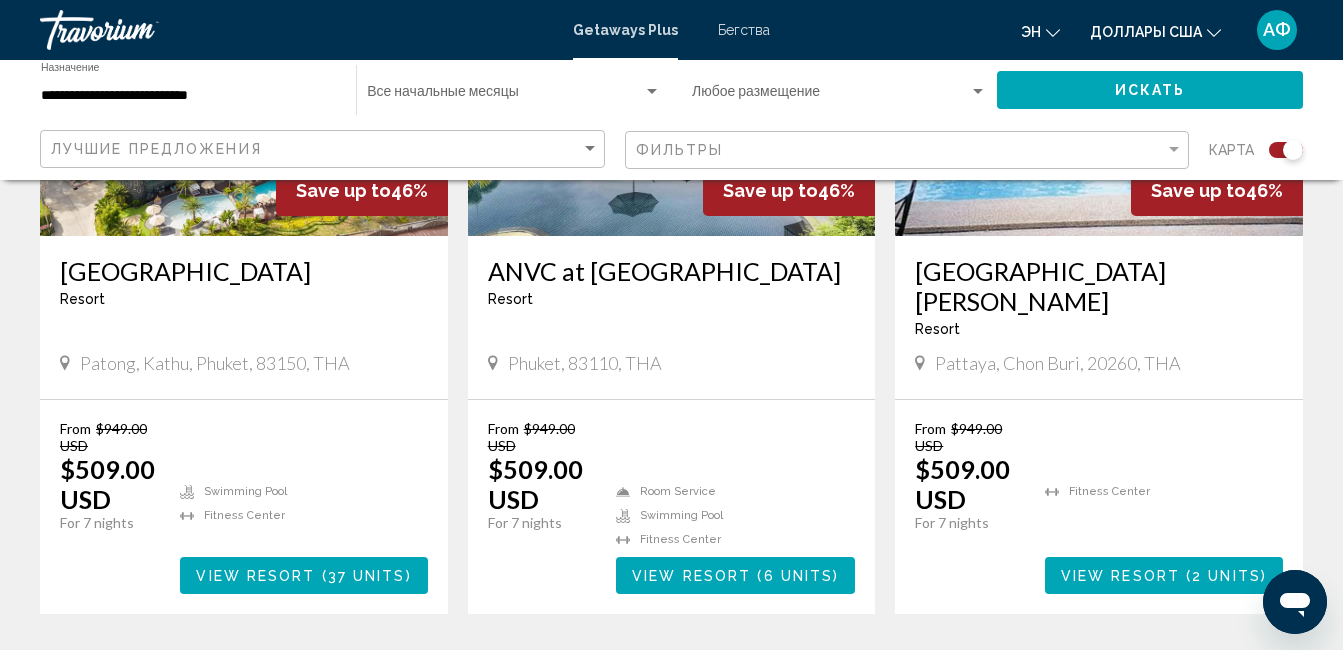 scroll, scrollTop: 1700, scrollLeft: 0, axis: vertical 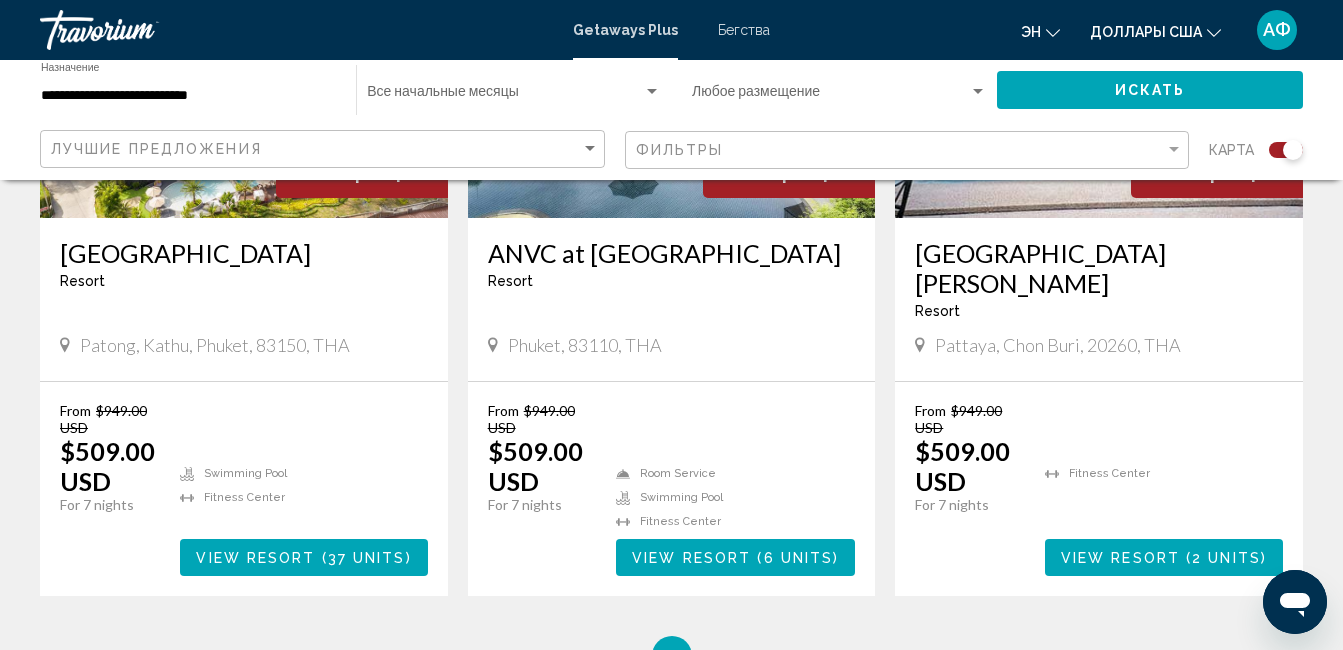 click on "View Resort" at bounding box center [255, 558] 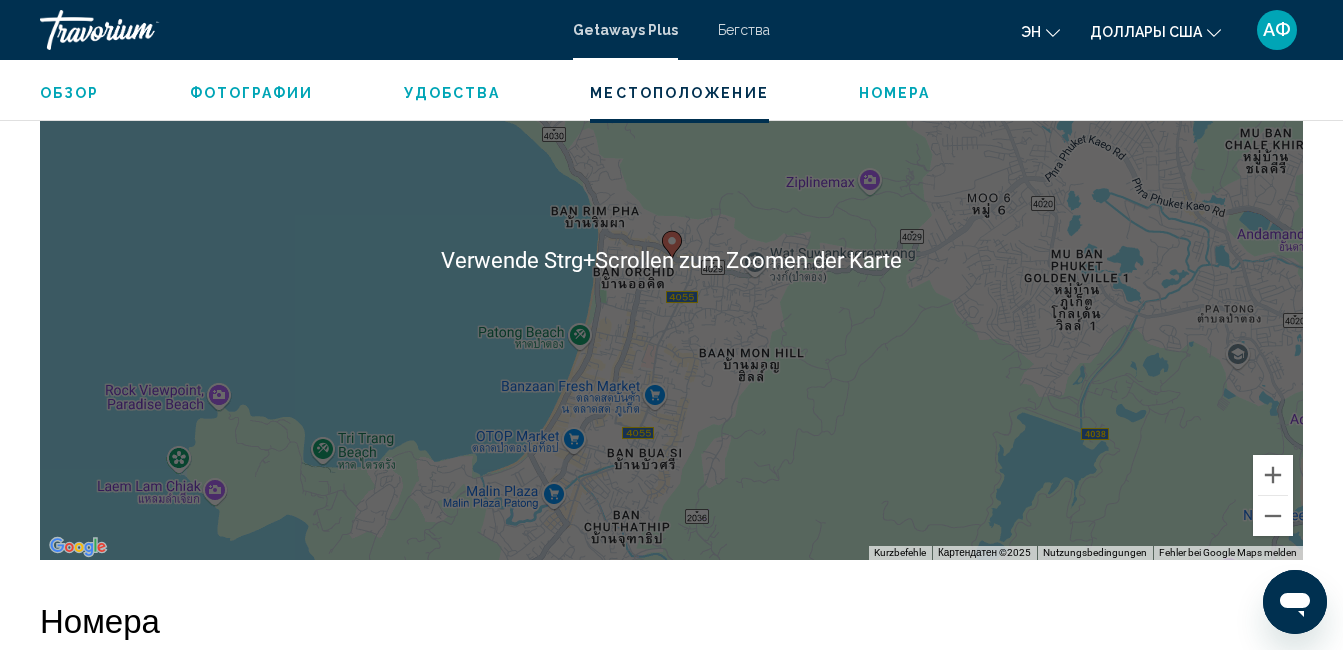 scroll, scrollTop: 2810, scrollLeft: 0, axis: vertical 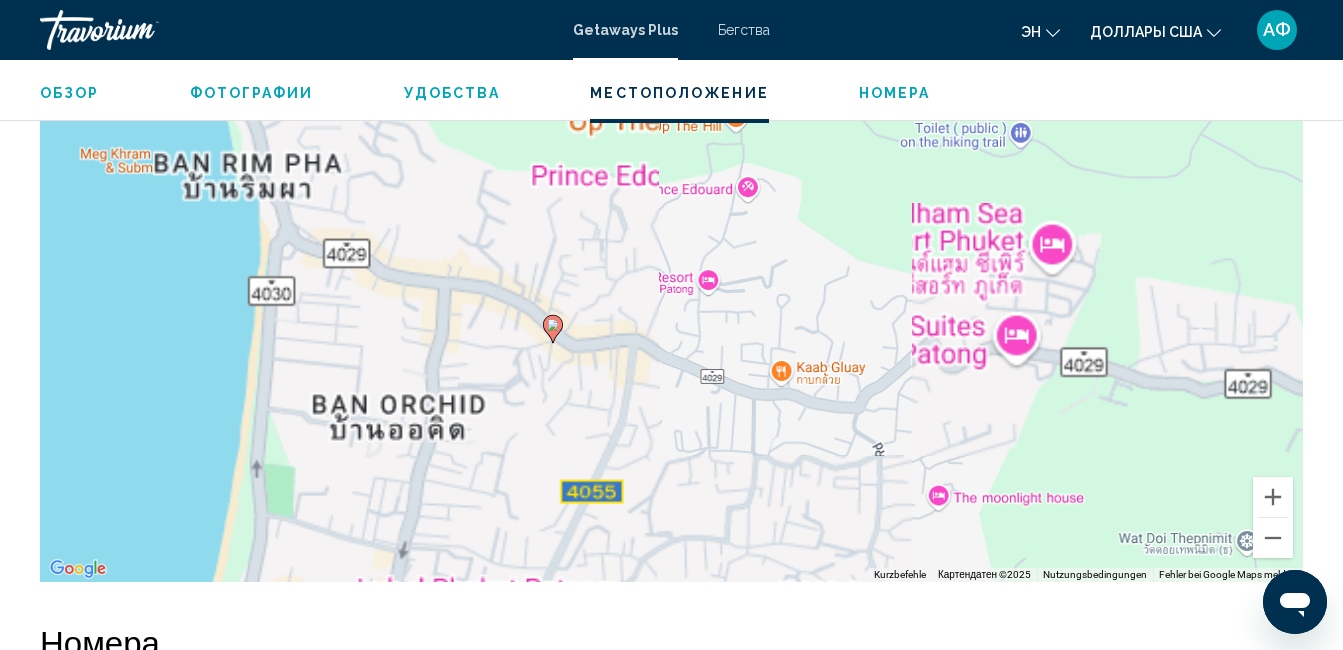 click on "Um von einem Element zum anderen zu gelangen, drückst du die Pfeiltasten entsprechend. Um den Modus zum Ziehen mit der Tastatur zu aktivieren, drückst du Alt + Eingabetaste. Wenn du den Modus aktiviert hast, kannst du die Markierung mit den Pfeiltasten verschieben. Nachdem du sie an die gewünschte Stelle gezogen bzw. verschoben hast, drückst du einfach die Eingabetaste. Durch Drücken der Esc-Taste kannst du den Vorgang abbrechen." at bounding box center [671, 282] 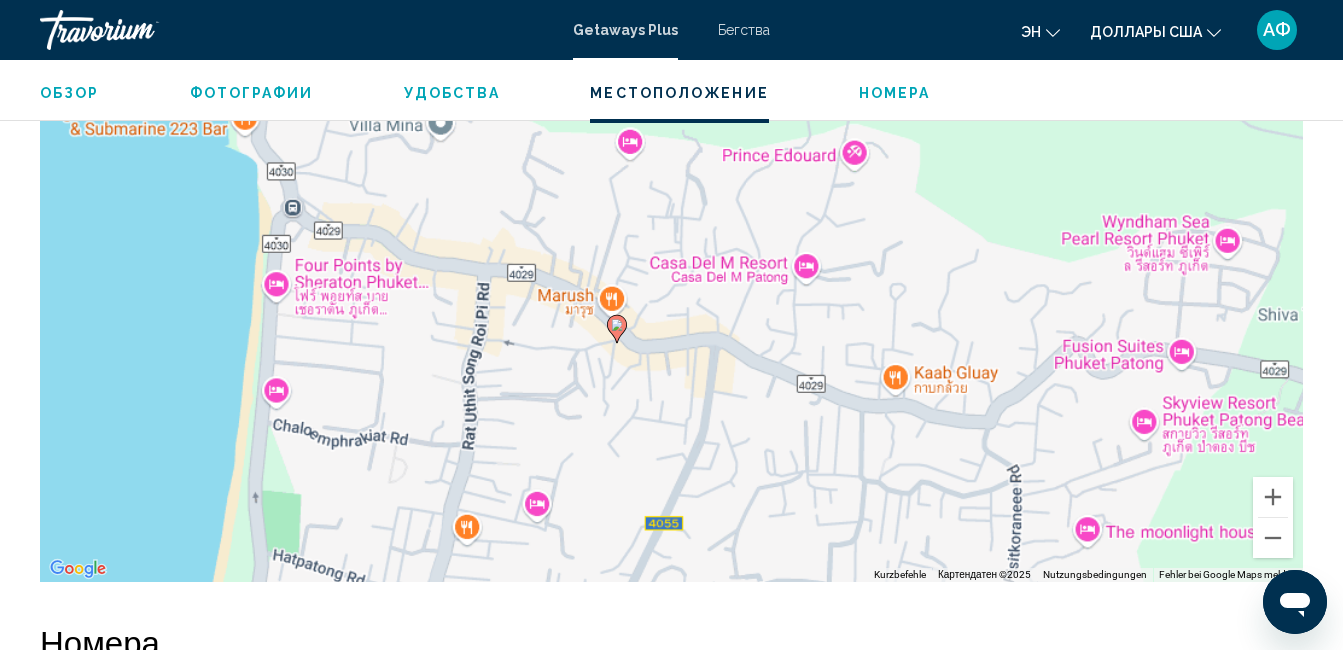drag, startPoint x: 235, startPoint y: 414, endPoint x: 246, endPoint y: 396, distance: 21.095022 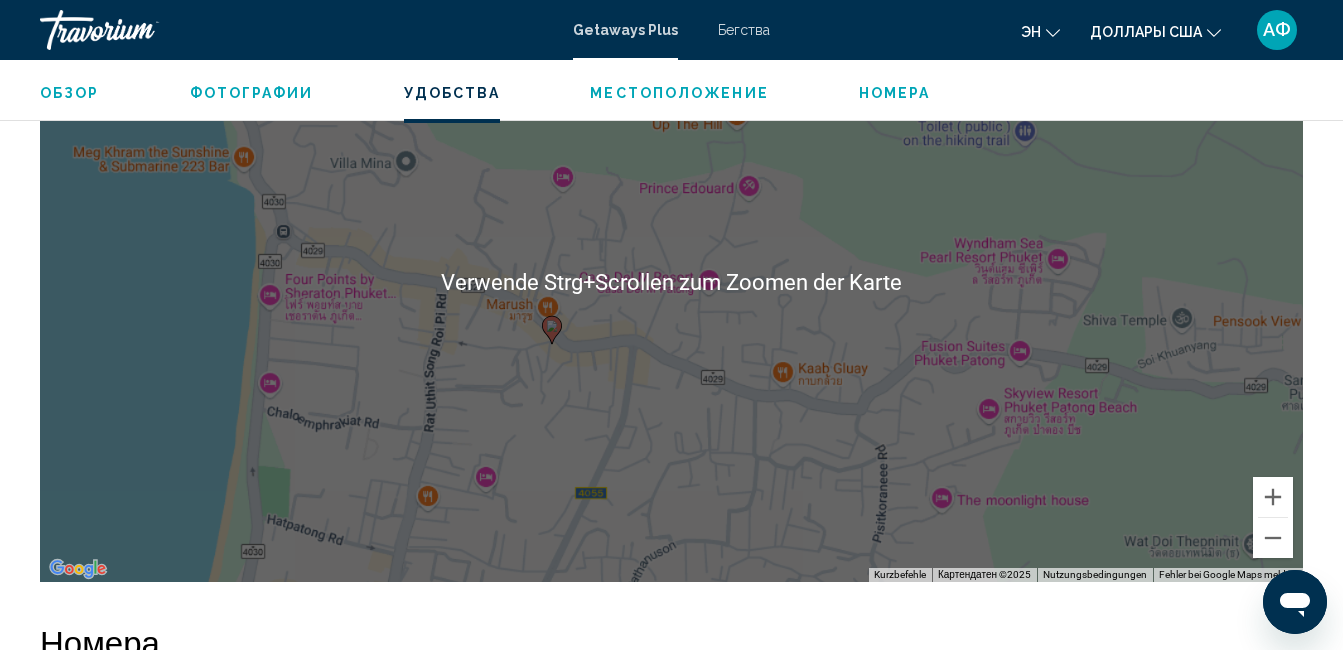 scroll, scrollTop: 2310, scrollLeft: 0, axis: vertical 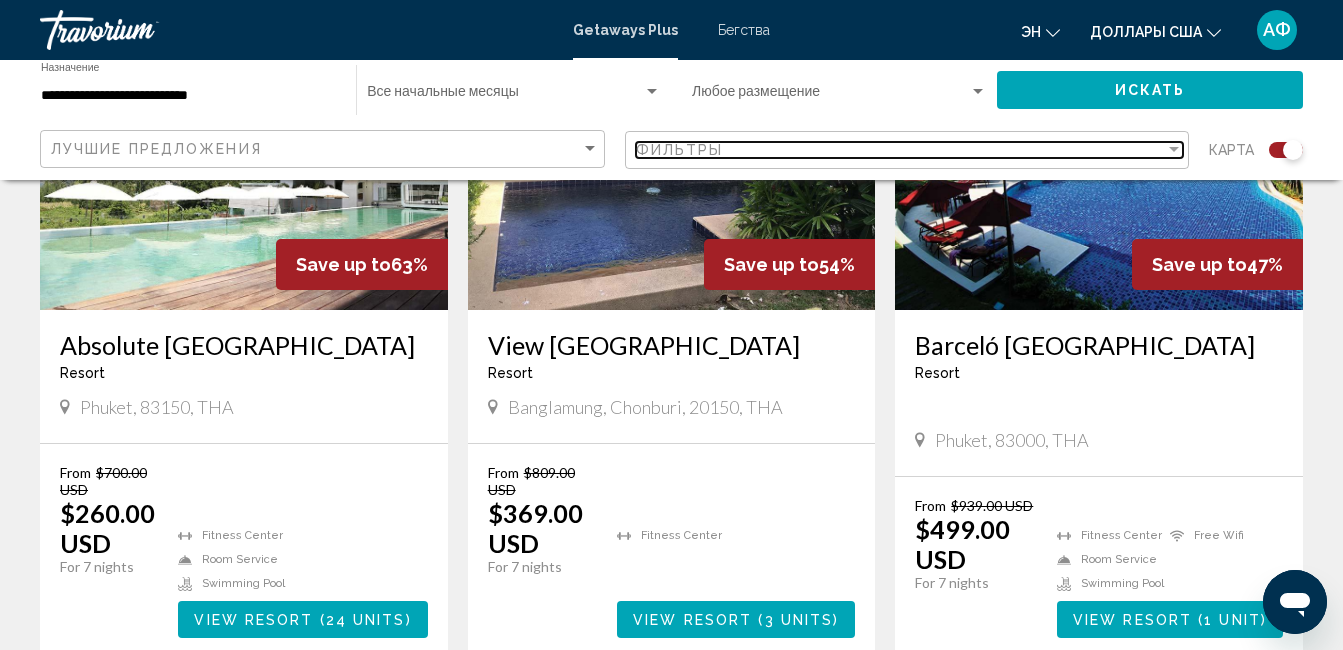 click at bounding box center (1174, 150) 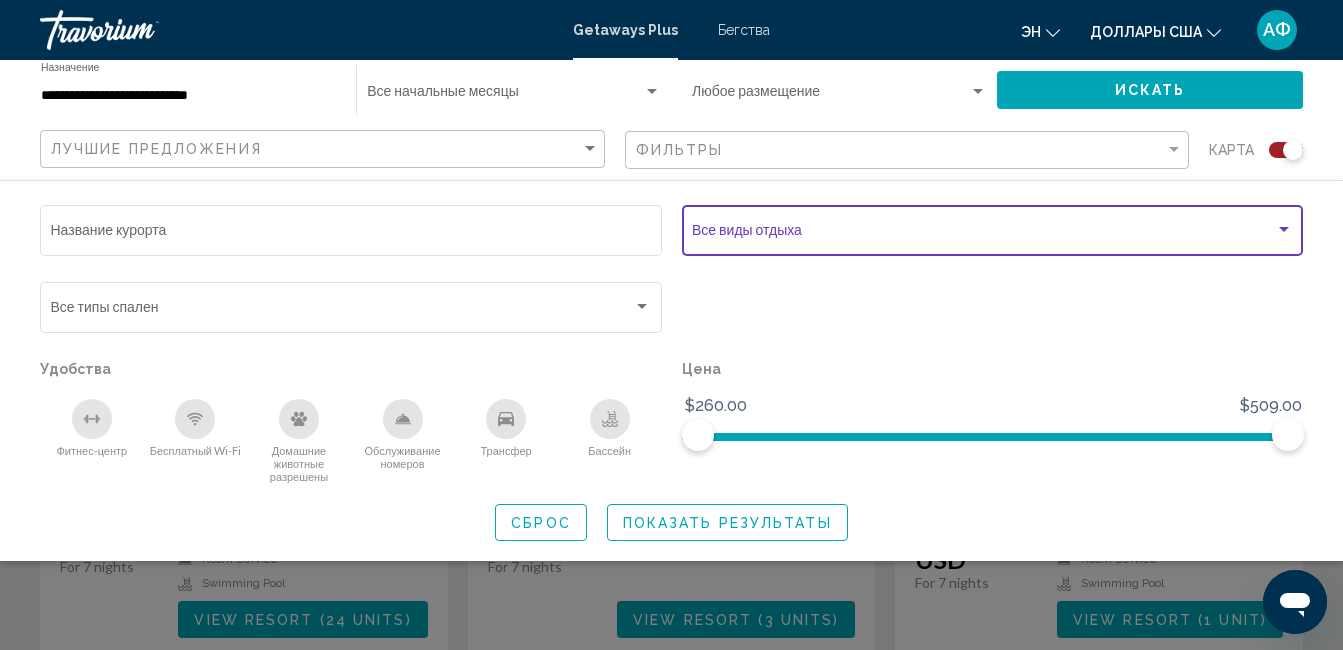 click at bounding box center (1284, 230) 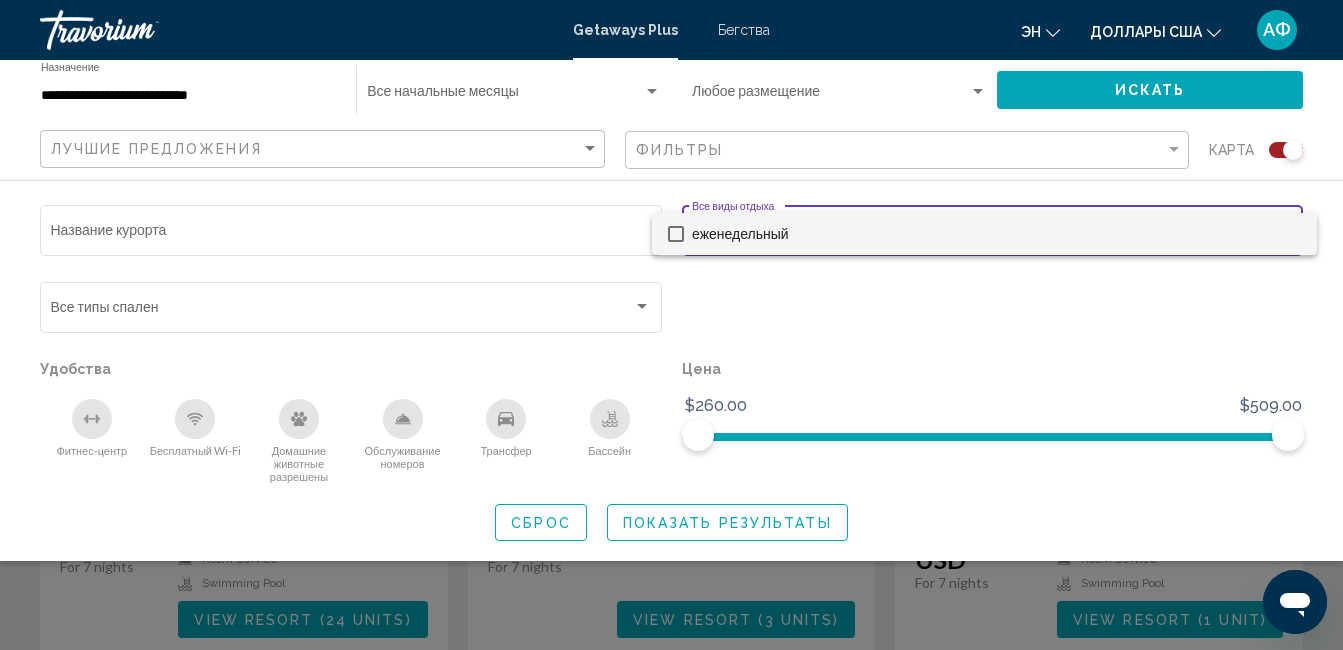 click at bounding box center [671, 325] 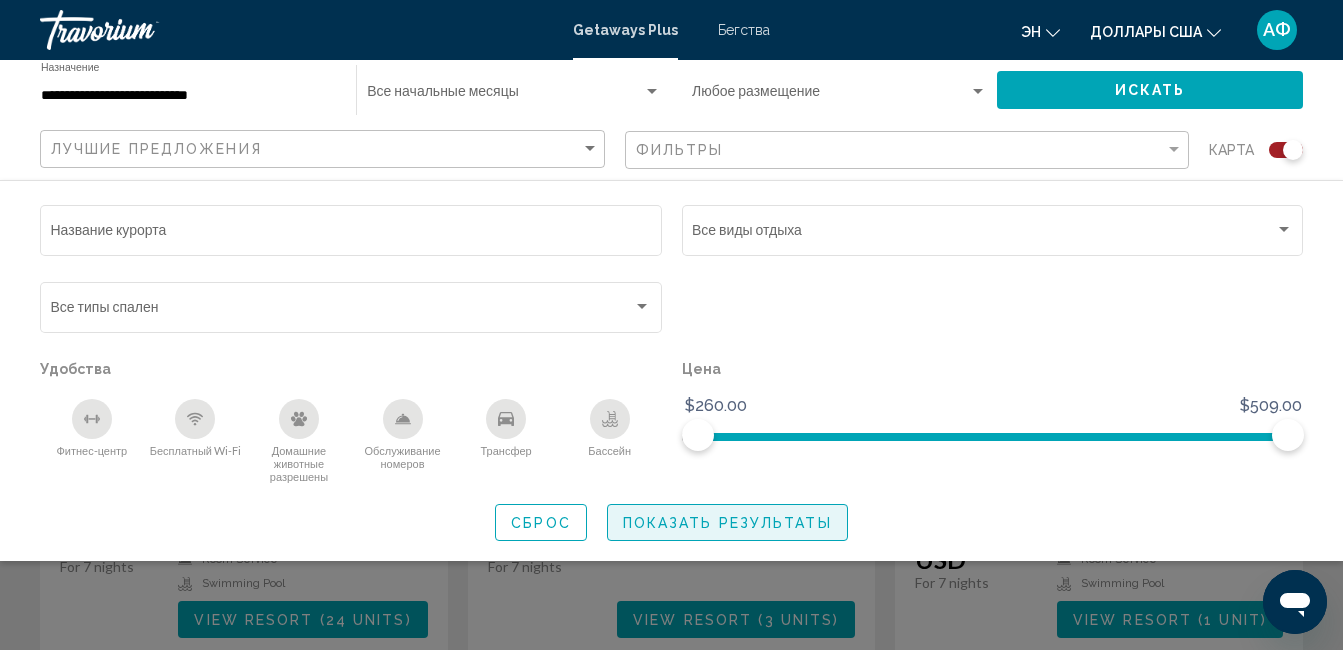 click on "Показать результаты" 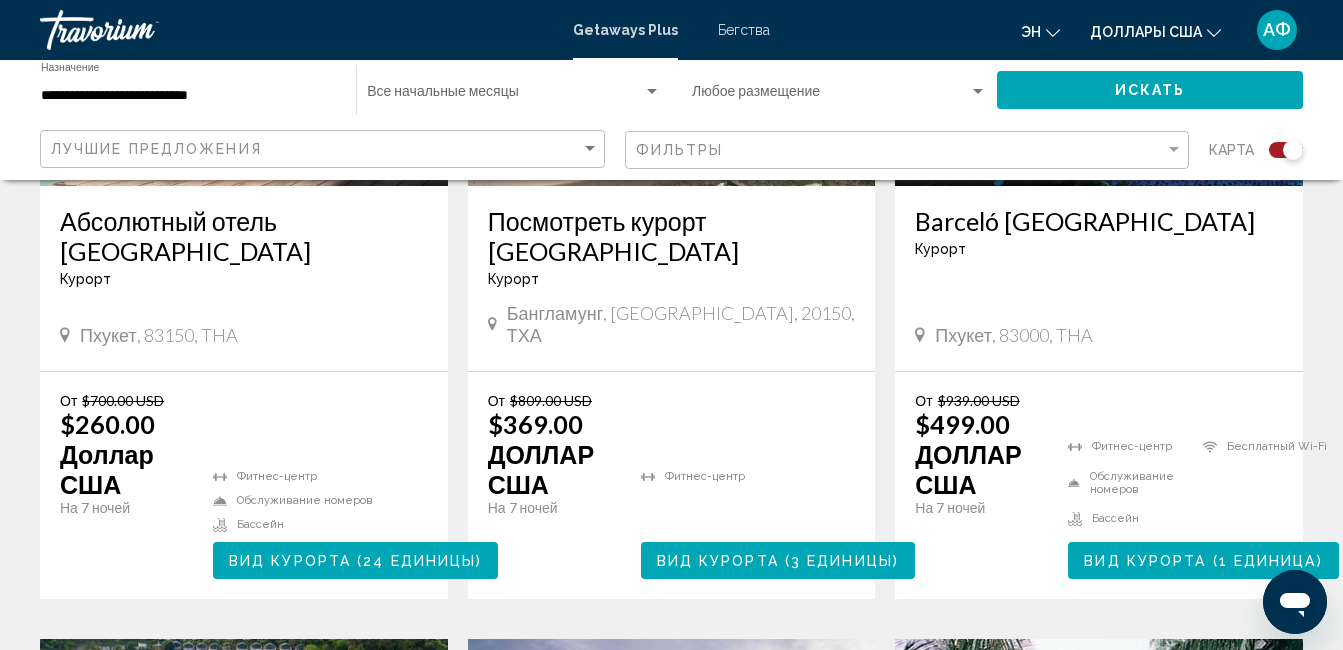 scroll, scrollTop: 900, scrollLeft: 0, axis: vertical 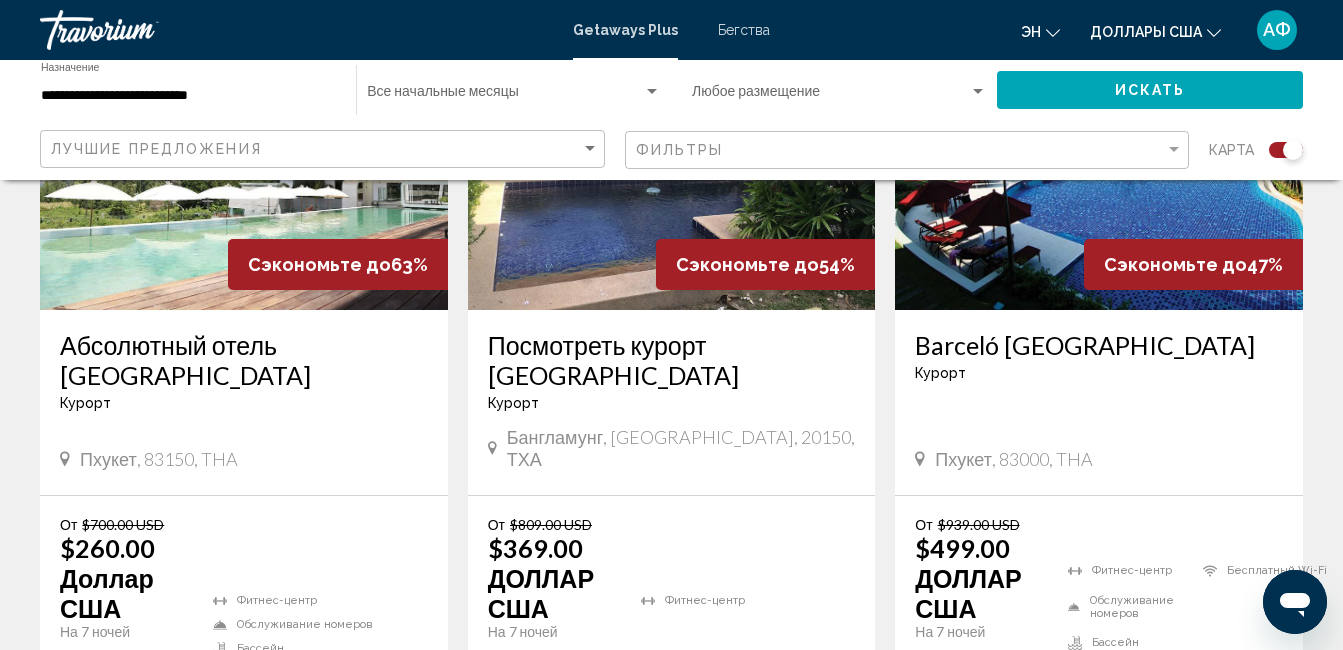 click at bounding box center [244, 150] 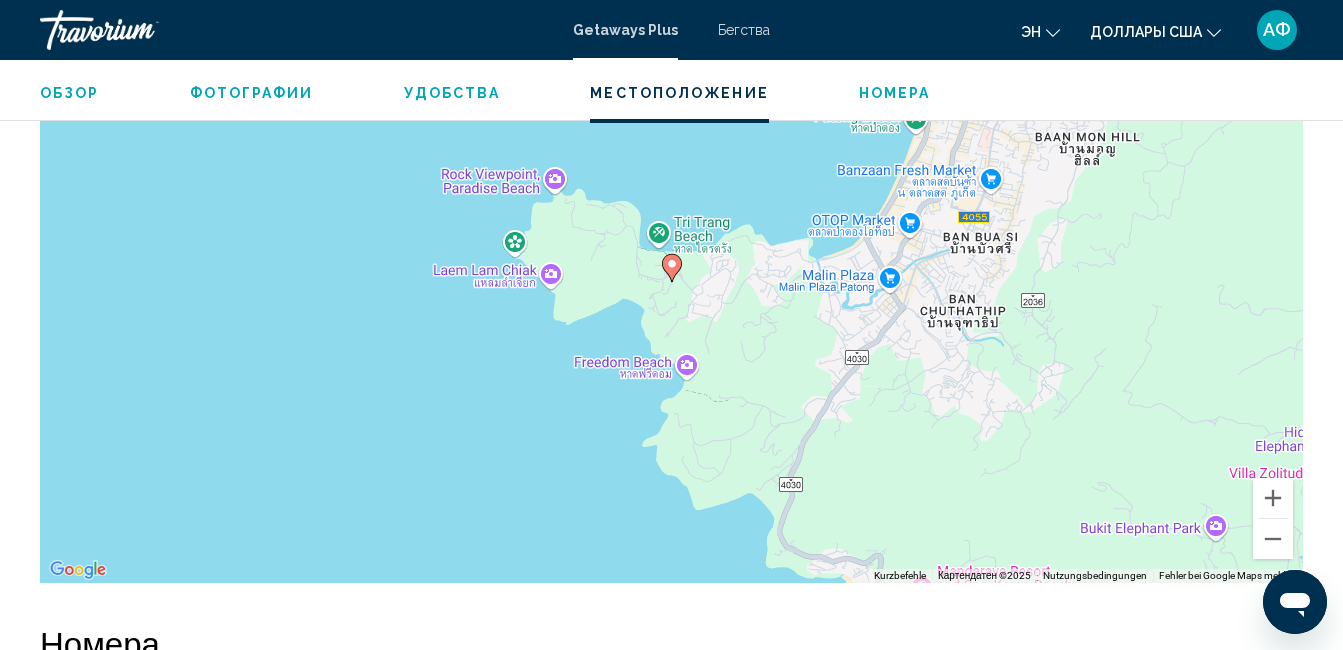 scroll, scrollTop: 2810, scrollLeft: 0, axis: vertical 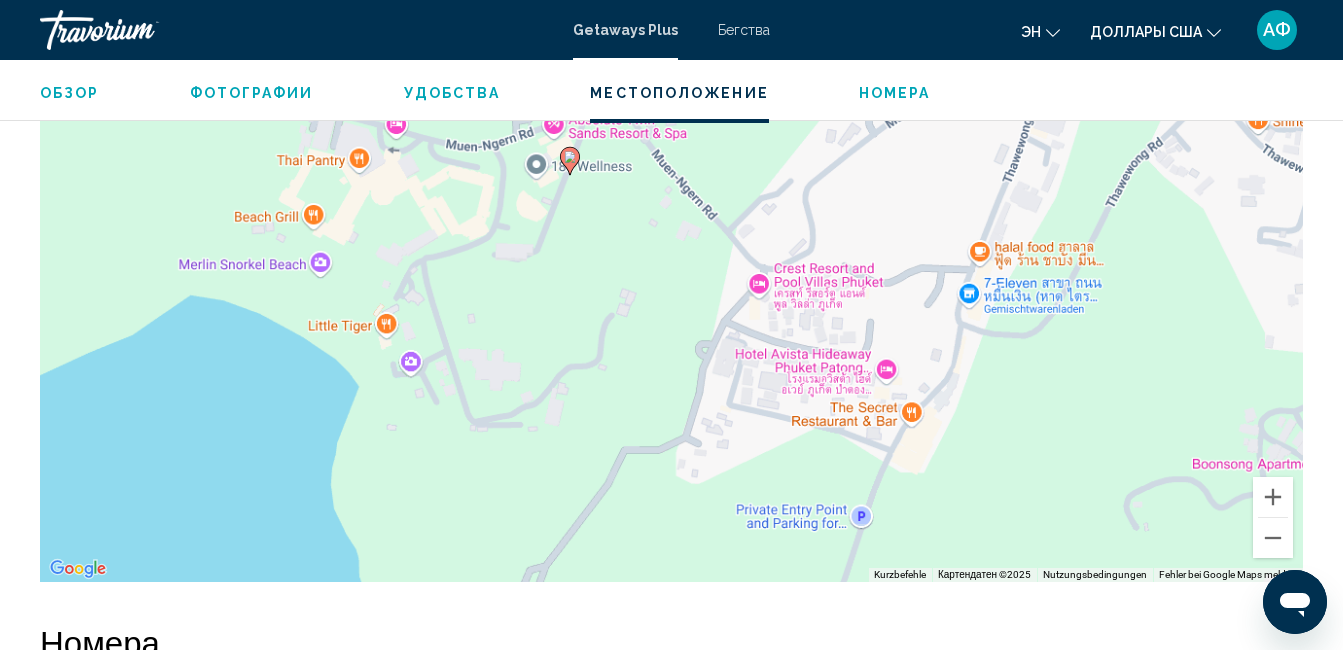 drag, startPoint x: 687, startPoint y: 379, endPoint x: 674, endPoint y: 382, distance: 13.341664 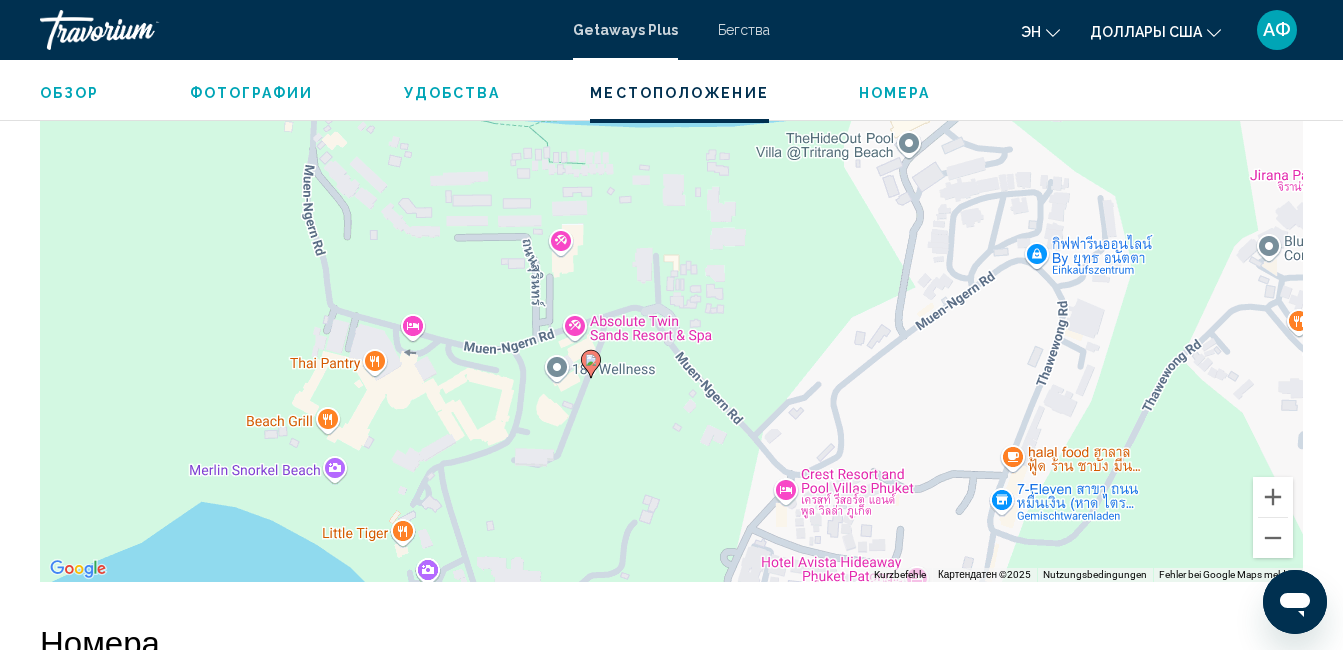 drag, startPoint x: 584, startPoint y: 335, endPoint x: 609, endPoint y: 553, distance: 219.4288 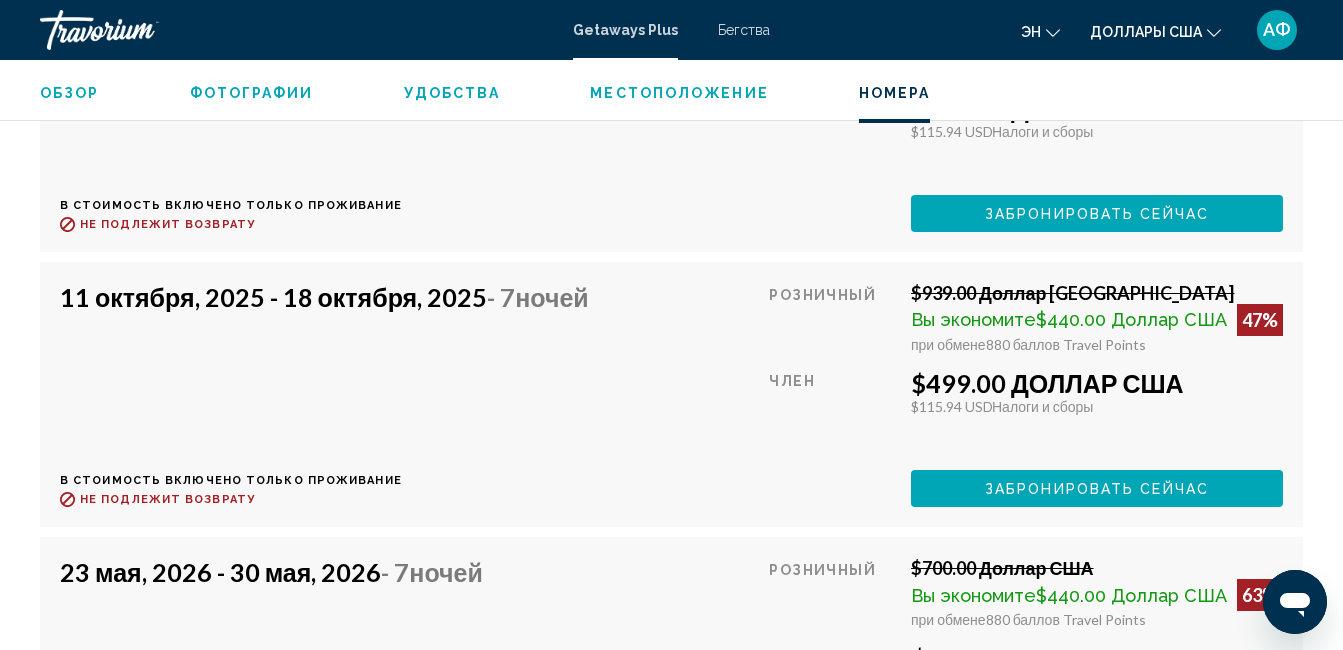 scroll, scrollTop: 6310, scrollLeft: 0, axis: vertical 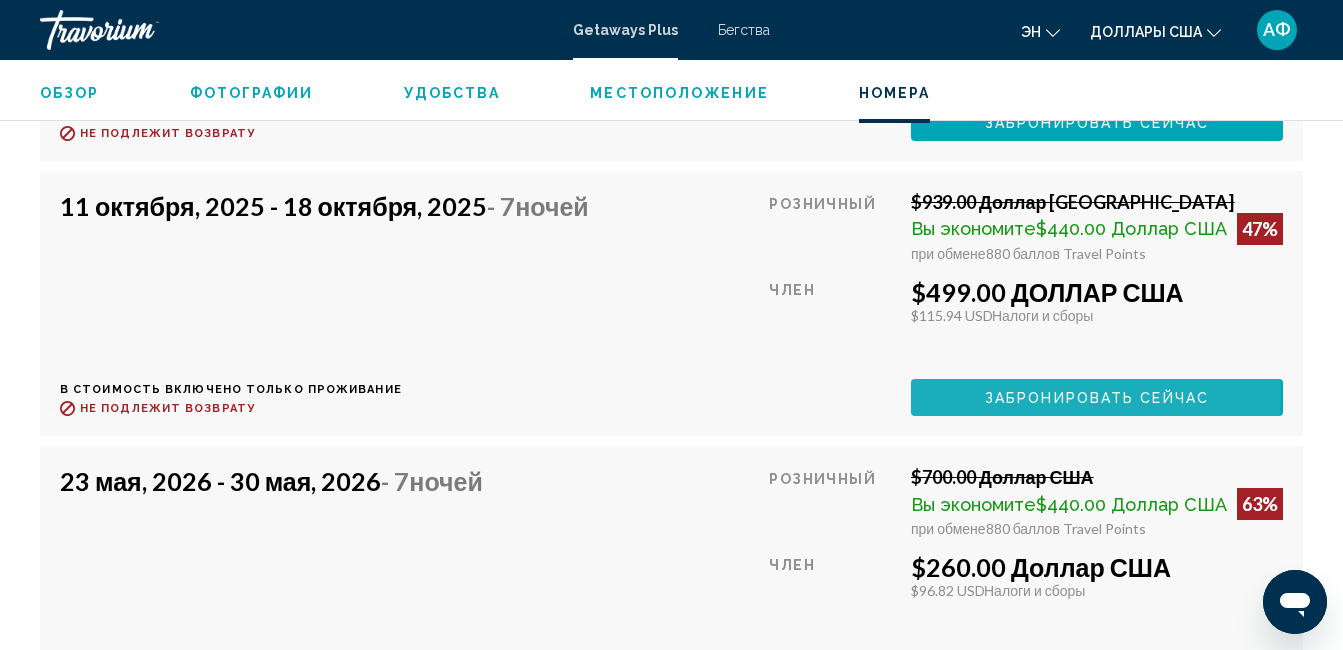 click on "Забронировать сейчас" at bounding box center [1097, 398] 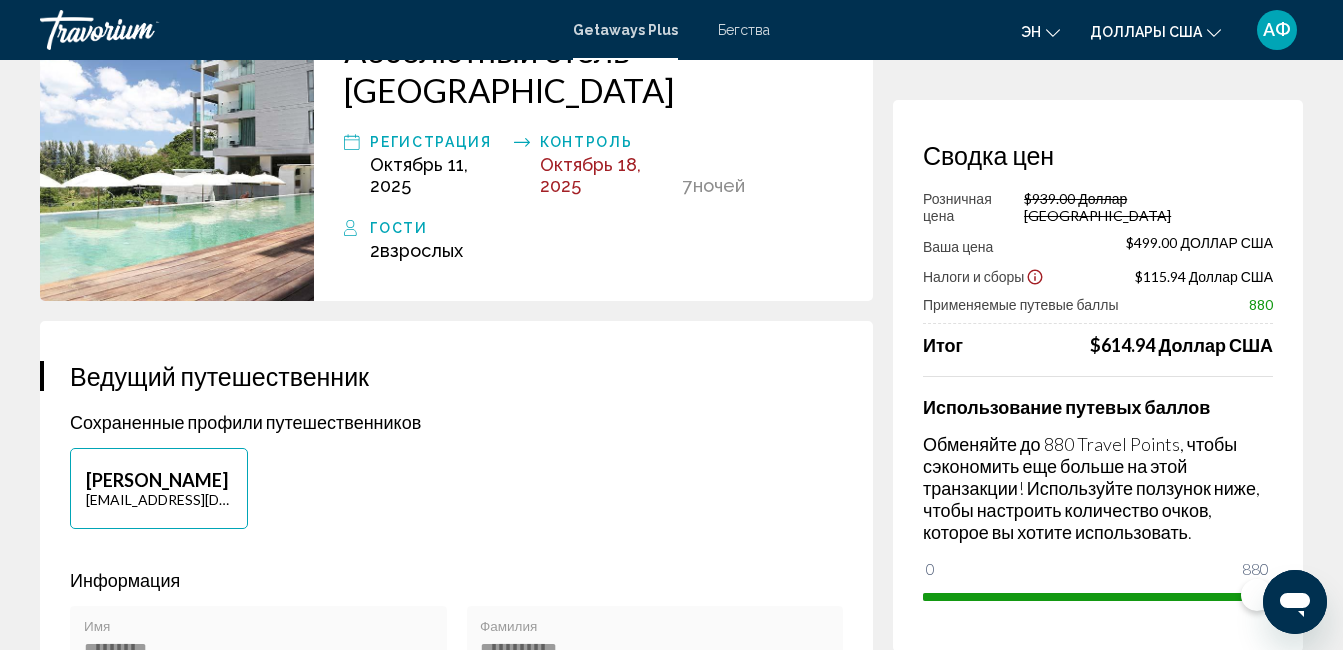 scroll, scrollTop: 0, scrollLeft: 0, axis: both 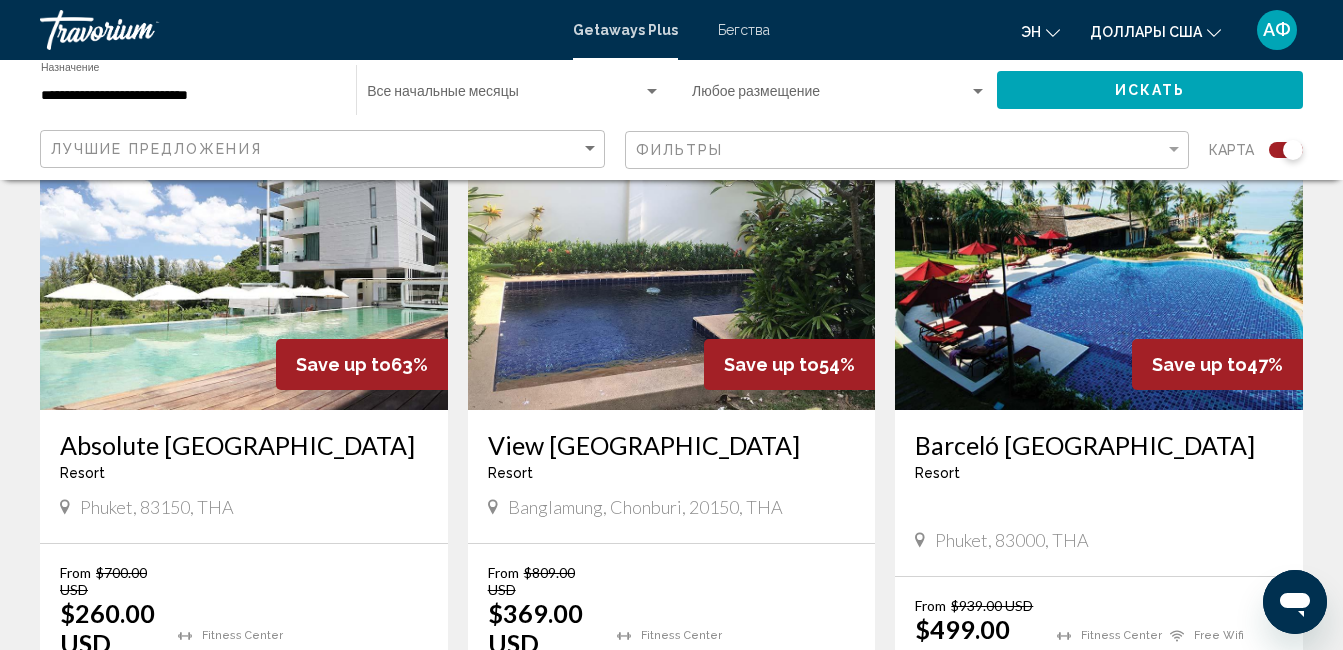 click at bounding box center (1099, 250) 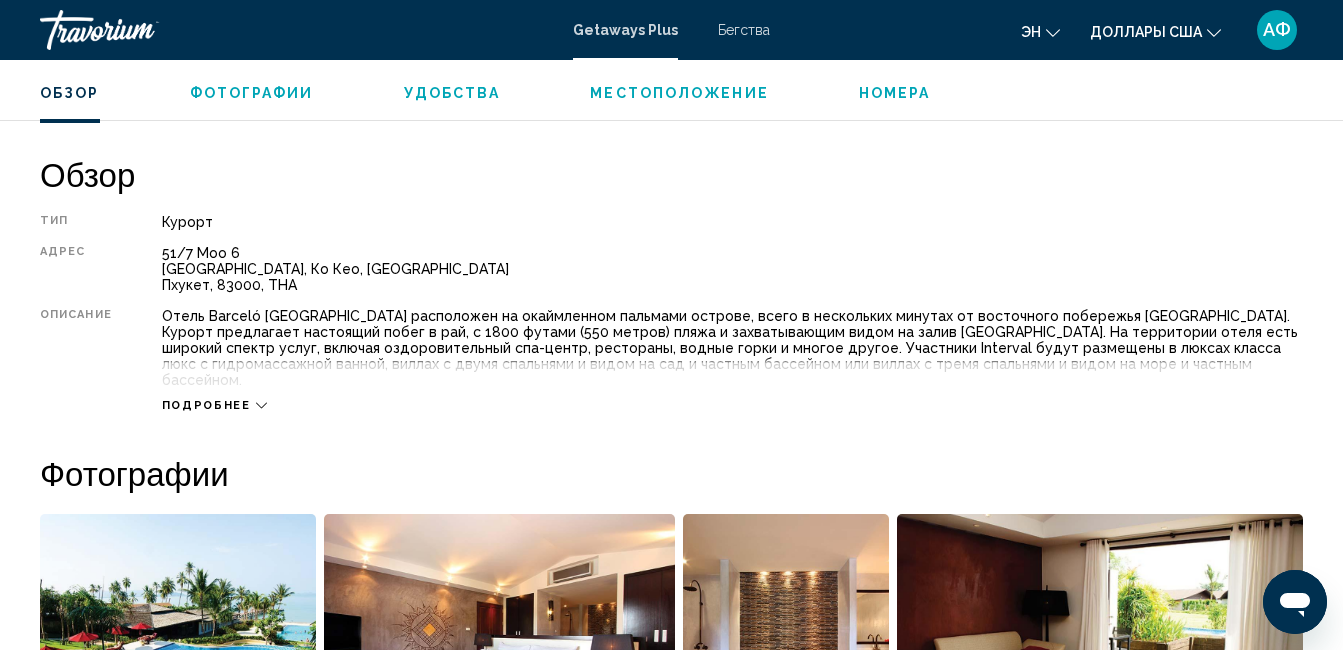 scroll, scrollTop: 910, scrollLeft: 0, axis: vertical 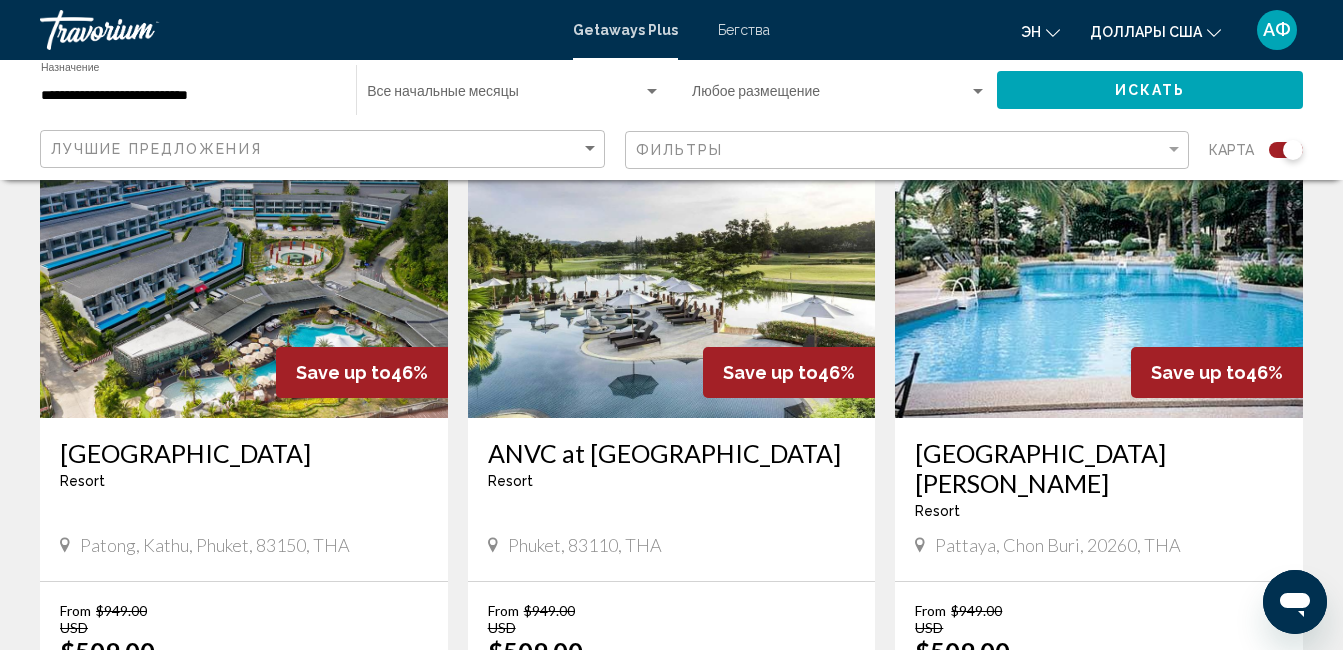 click at bounding box center (1099, 258) 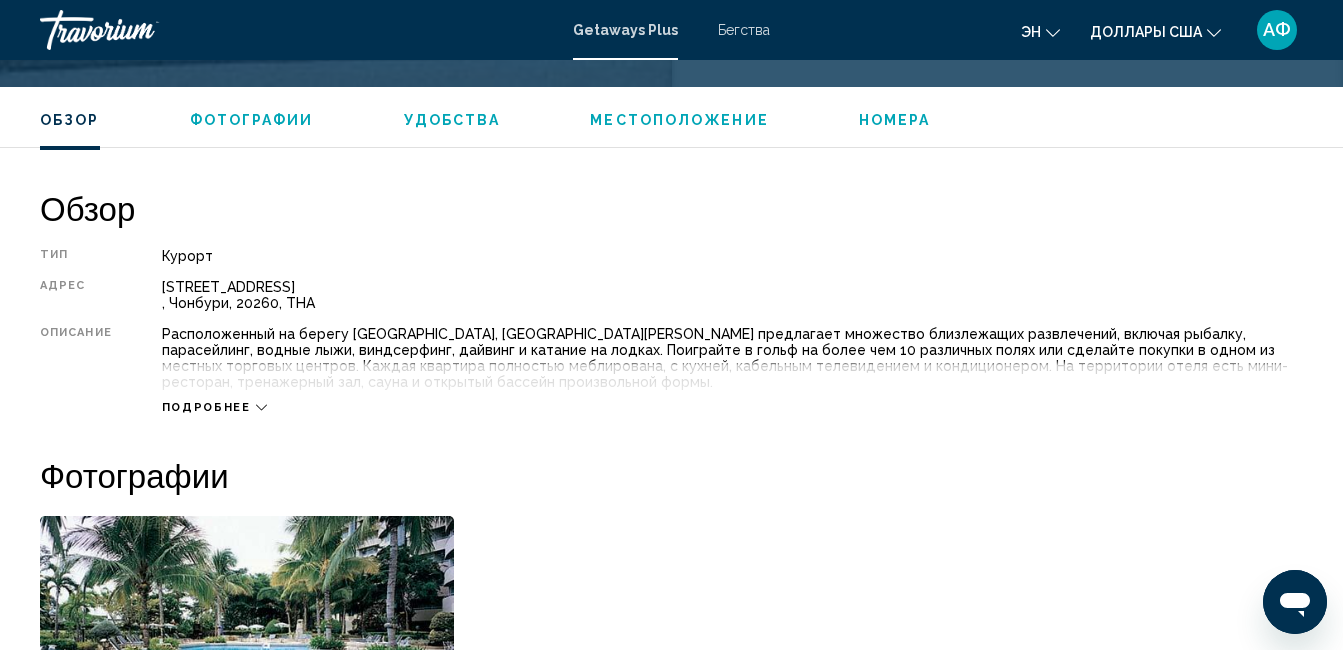 scroll, scrollTop: 710, scrollLeft: 0, axis: vertical 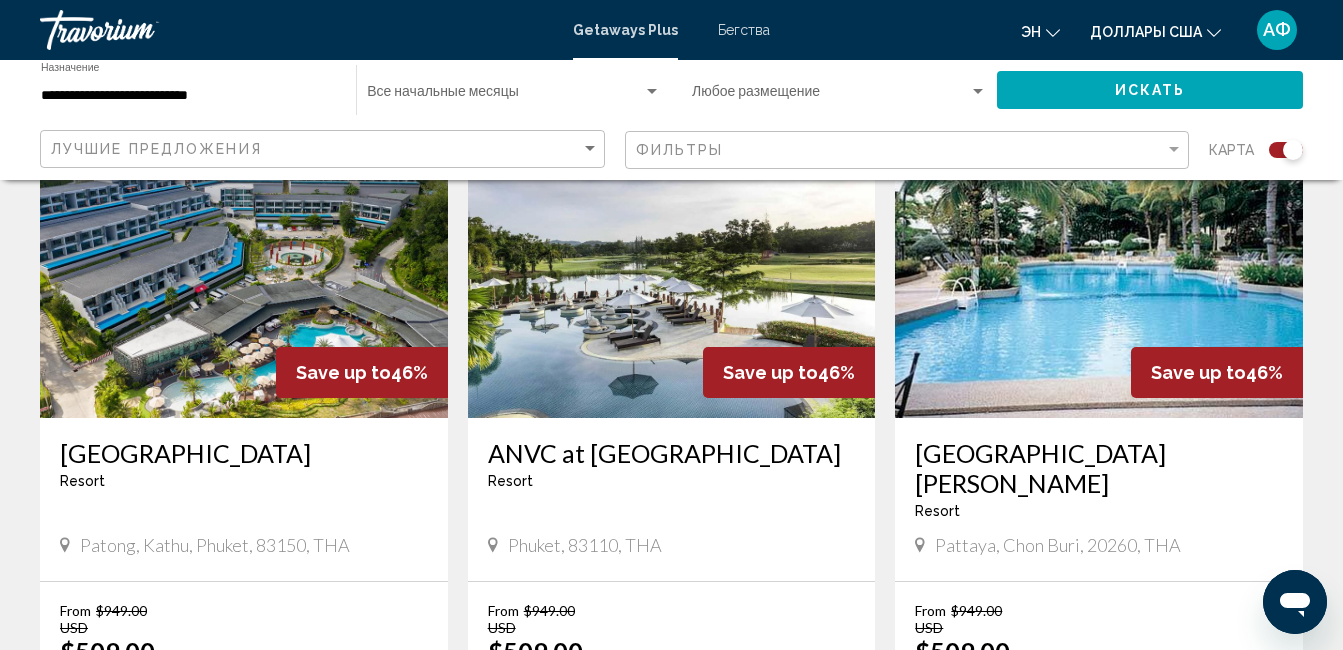drag, startPoint x: 547, startPoint y: 363, endPoint x: 590, endPoint y: 335, distance: 51.312767 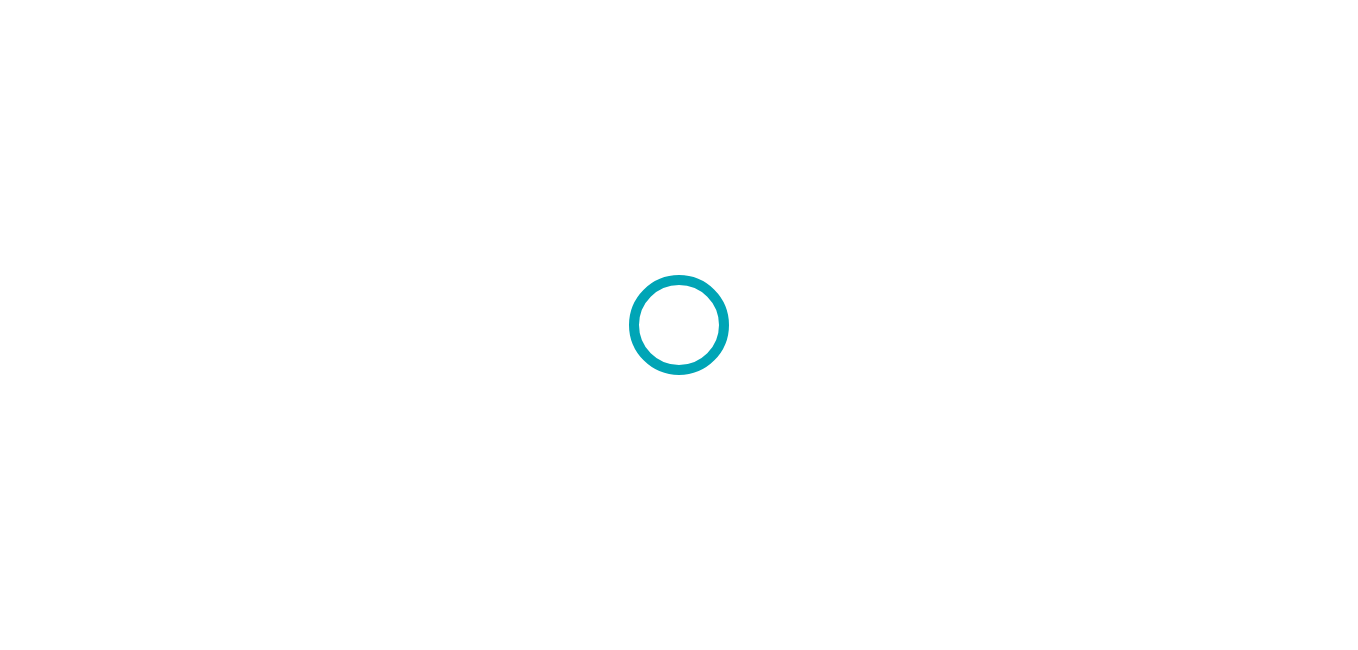 scroll, scrollTop: 0, scrollLeft: 0, axis: both 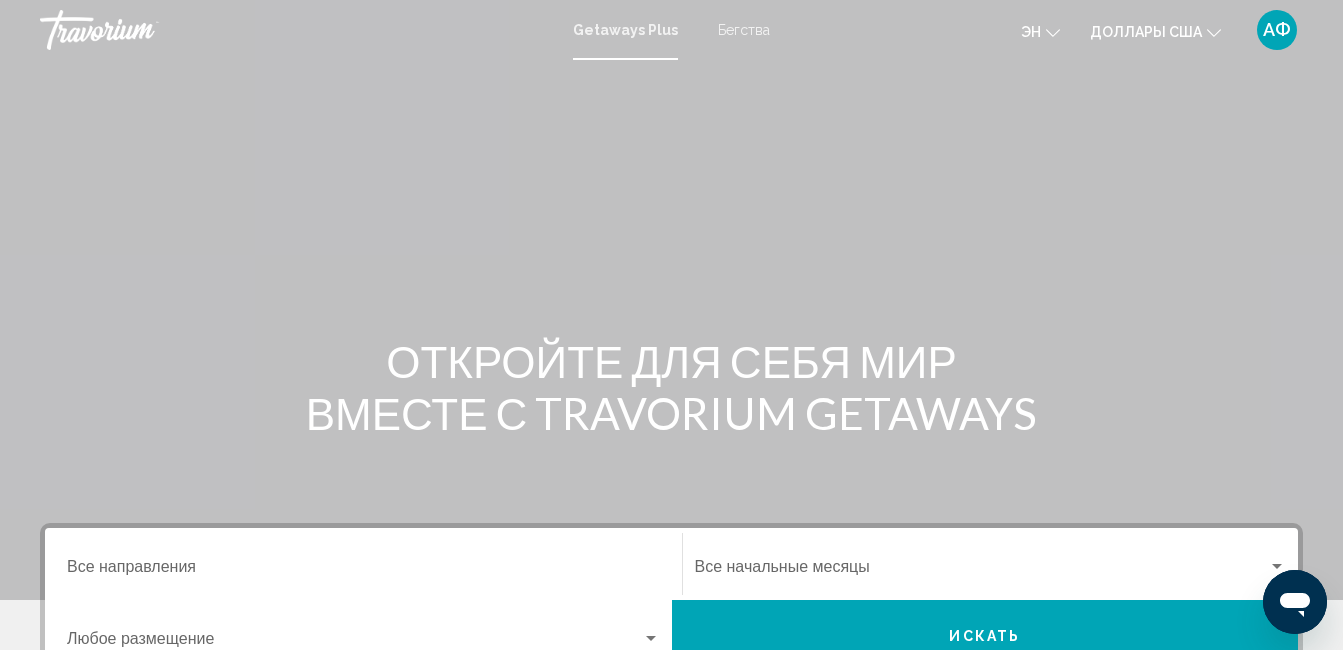 click on "Skip to main content Getaways Plus  Бегства эн
English Español Français Italiano Português русский Доллары США
USD ($) MXN (Mex$) CAD (Can$) GBP (£) EUR (€) AUD (A$) NZD (NZ$) CNY (CN¥) АФ Login  ОТКРОЙТЕ ДЛЯ СЕБЯ МИР ВМЕСТЕ С TRAVORIUM GETAWAYS Destination Все направления Start Month Все начальные месяцы Occupancy Любое размещение Искать  Бегства Getaways Plus ЧАСТО ЗАДАВАЕМЫЕ ВОПРОСЫ Контакт Политика конфиденциальности Правила и условия © 2025 Все права защищены." at bounding box center (671, 325) 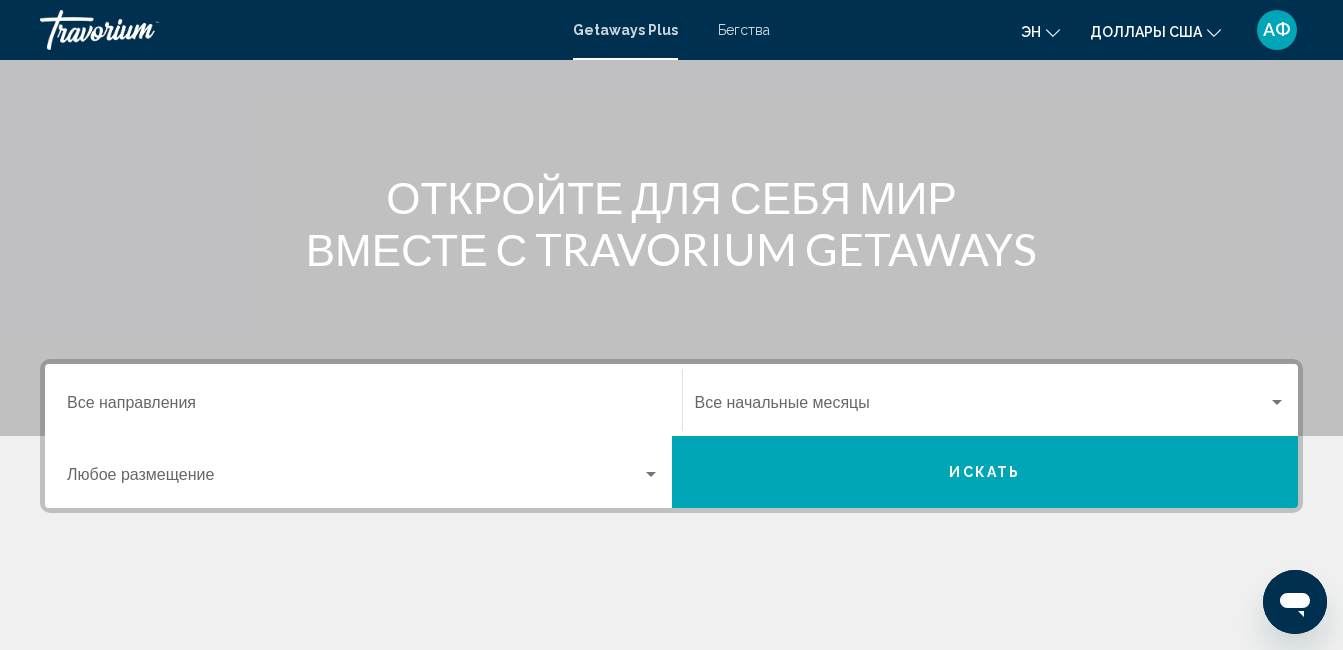 scroll, scrollTop: 200, scrollLeft: 0, axis: vertical 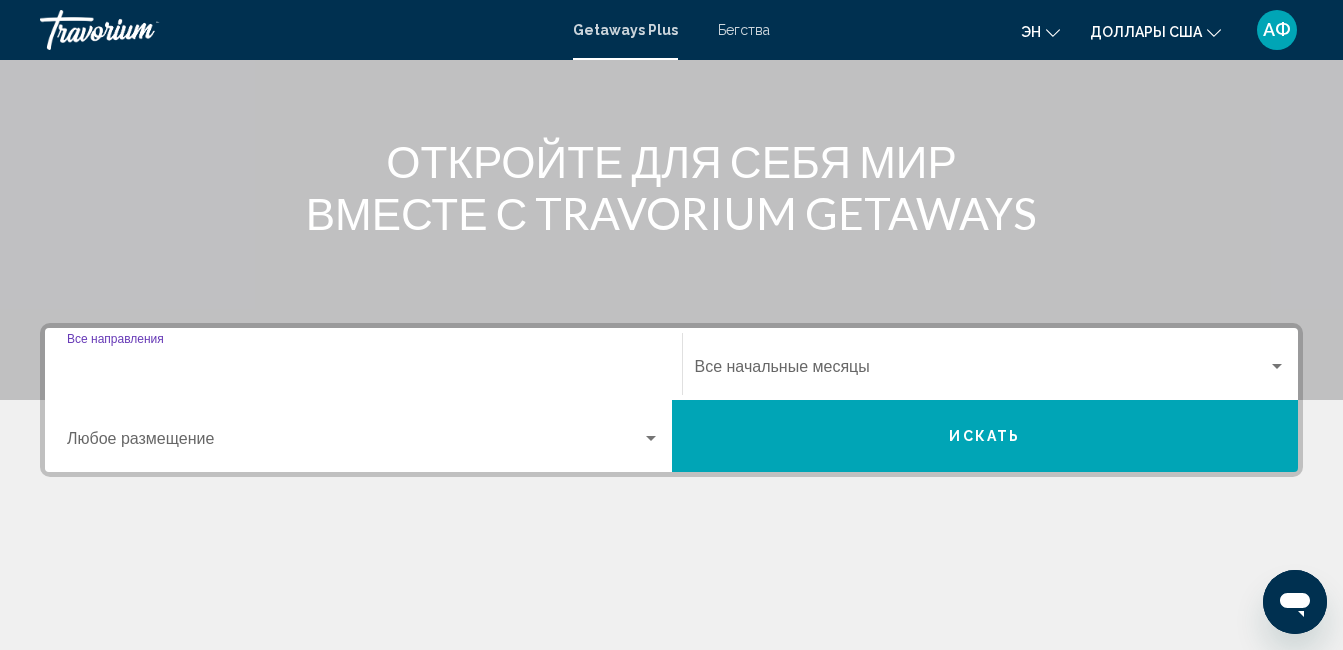 click on "Destination Все направления" at bounding box center [363, 371] 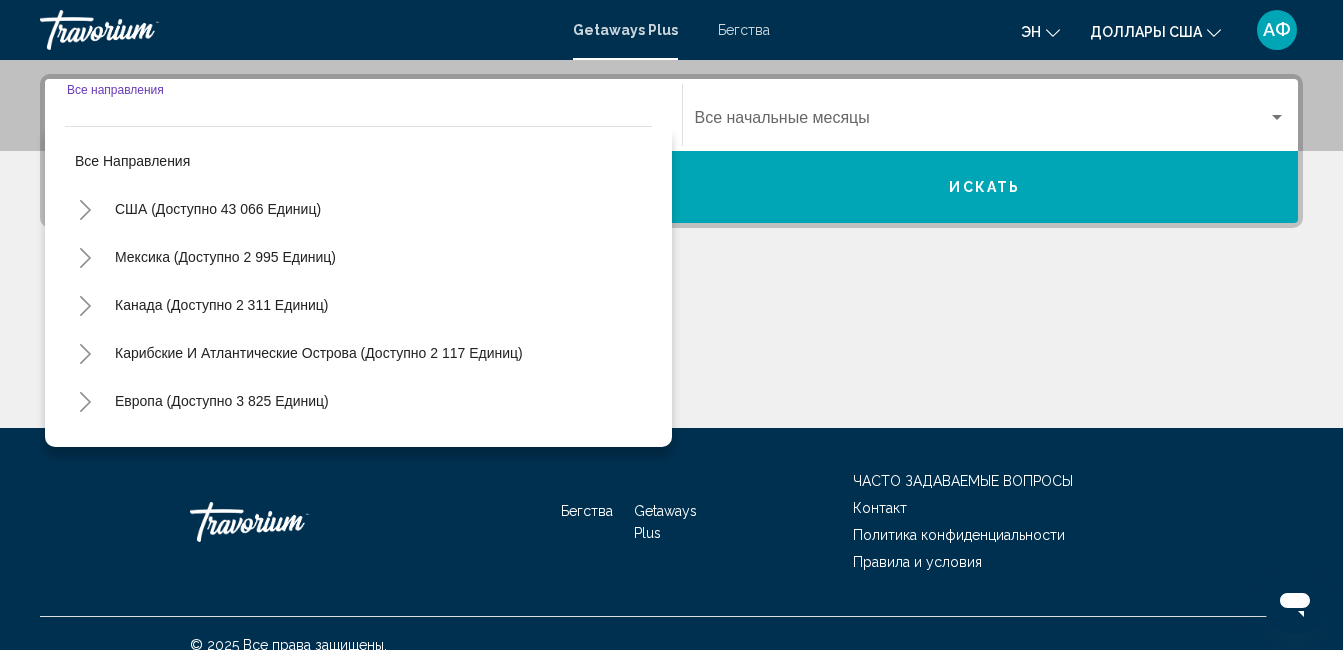 scroll, scrollTop: 458, scrollLeft: 0, axis: vertical 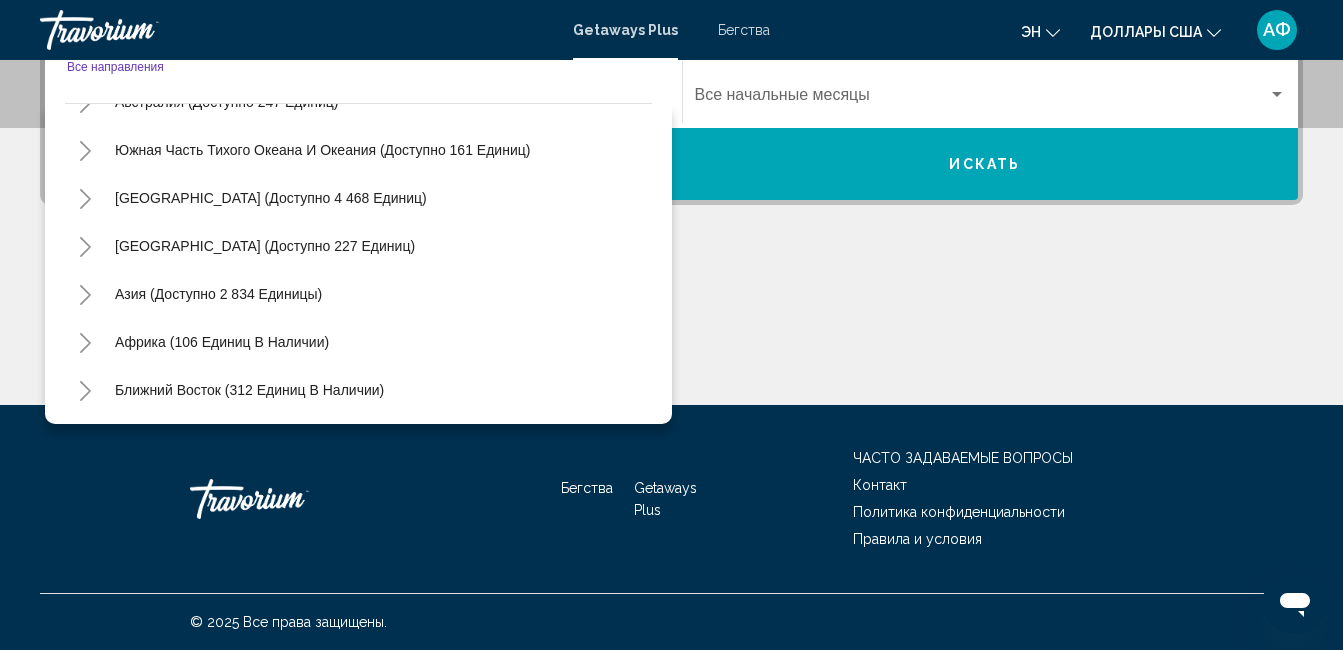 click 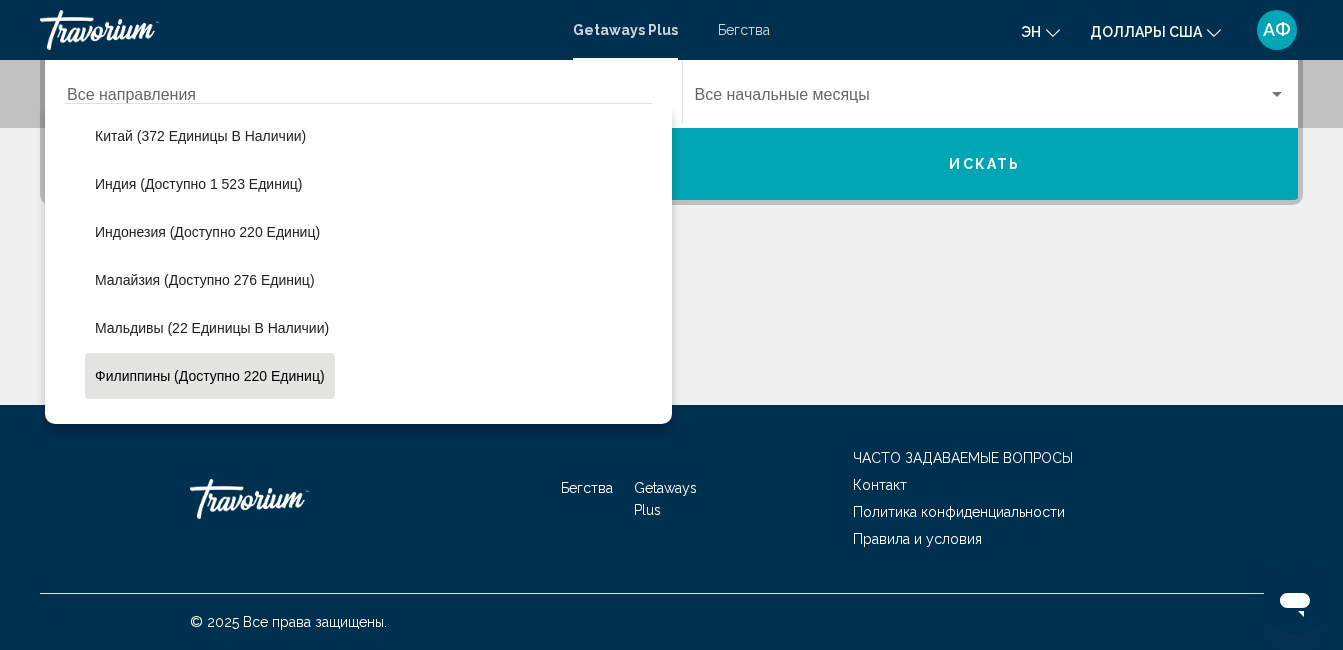scroll, scrollTop: 724, scrollLeft: 0, axis: vertical 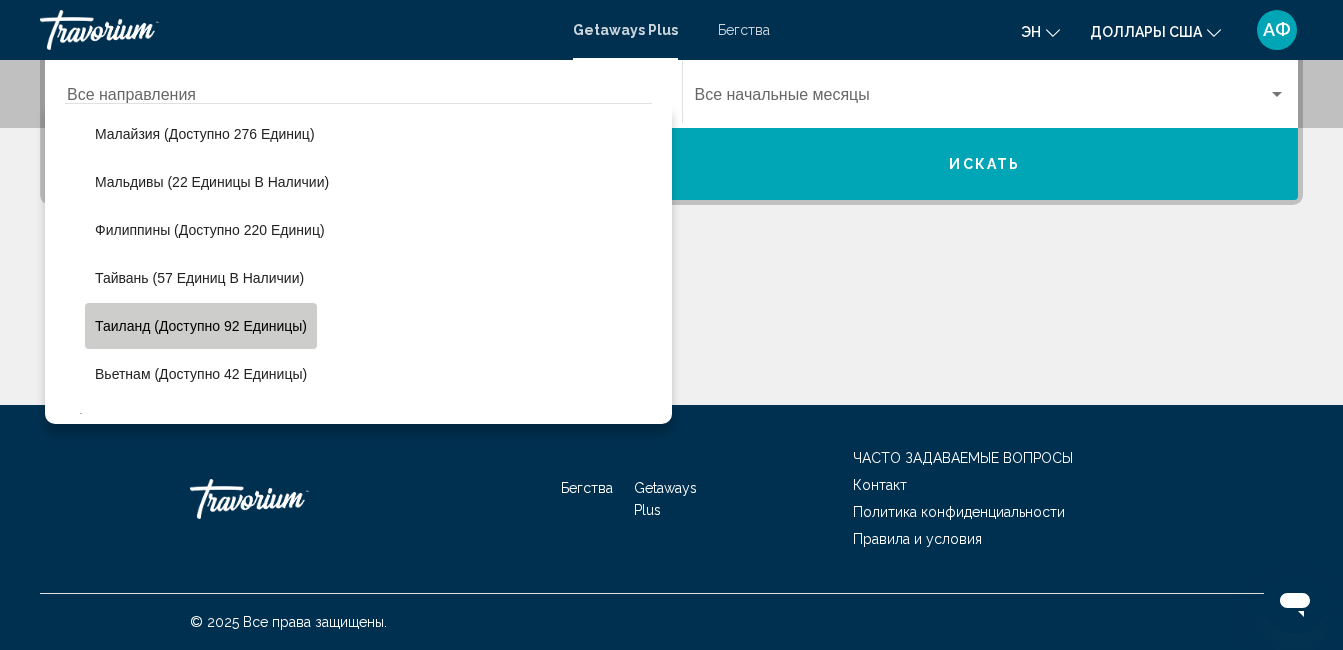 click on "Таиланд (доступно 92 единицы)" 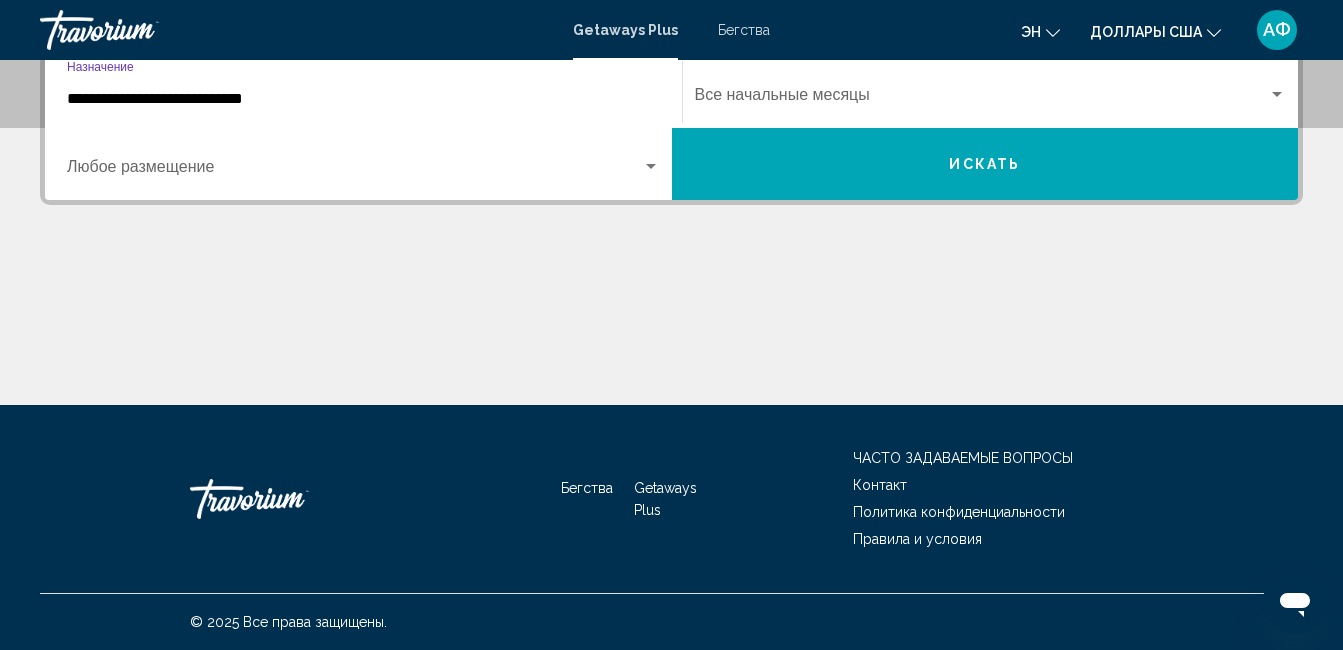 scroll, scrollTop: 458, scrollLeft: 0, axis: vertical 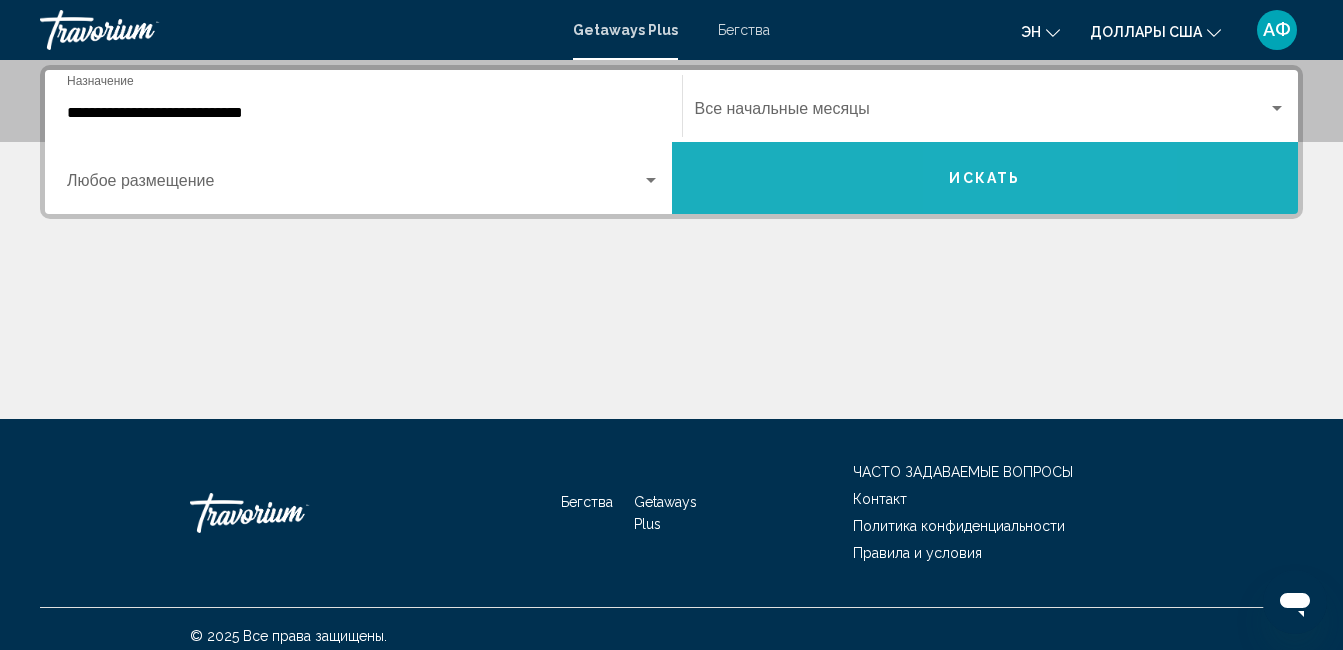 click on "Искать" at bounding box center [985, 178] 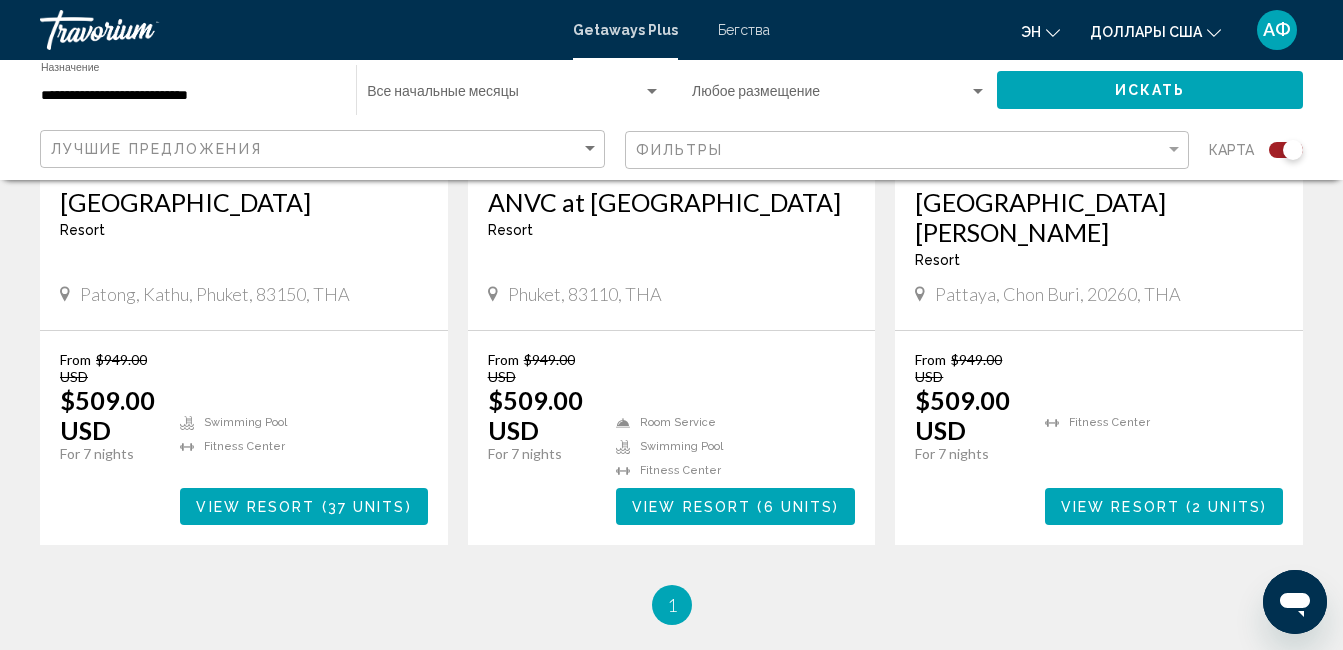 scroll, scrollTop: 1800, scrollLeft: 0, axis: vertical 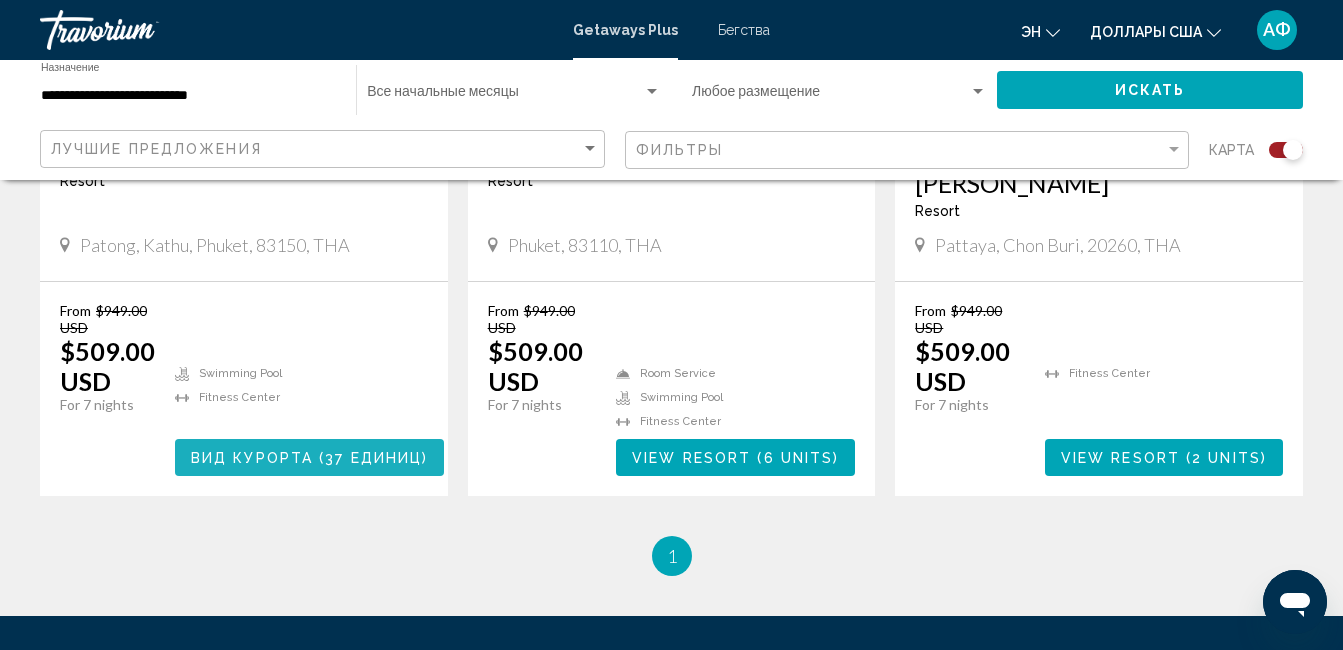 click on "37 единиц" at bounding box center (373, 458) 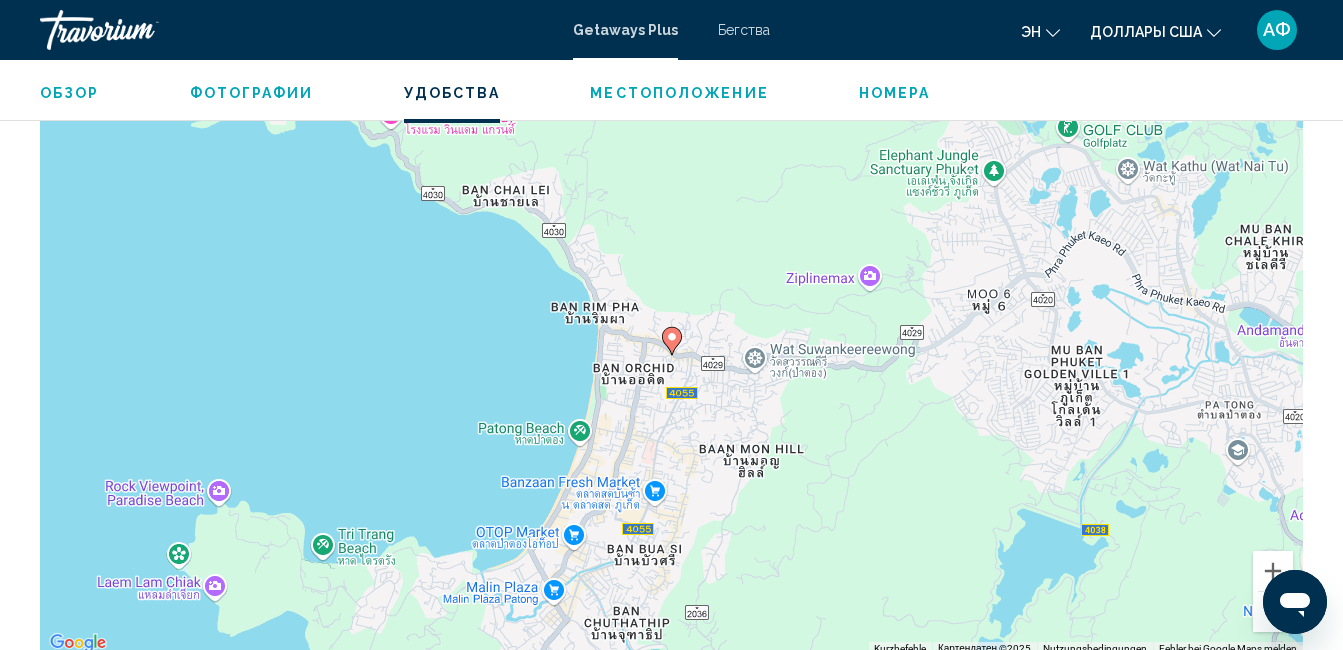 scroll, scrollTop: 2810, scrollLeft: 0, axis: vertical 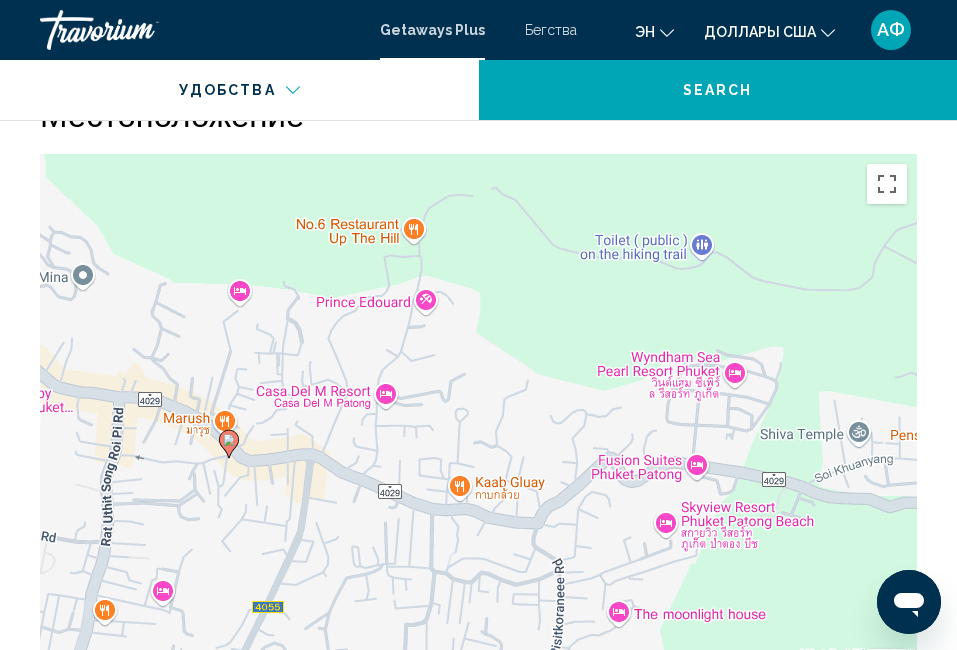 drag, startPoint x: 371, startPoint y: 491, endPoint x: 389, endPoint y: 488, distance: 18.248287 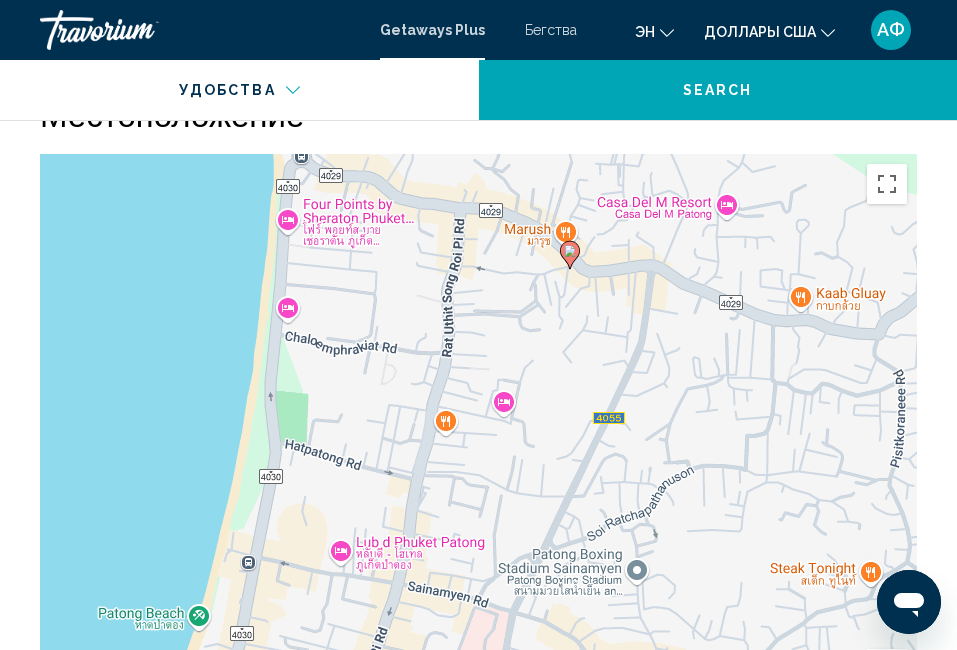 drag, startPoint x: 344, startPoint y: 564, endPoint x: 687, endPoint y: 377, distance: 390.66354 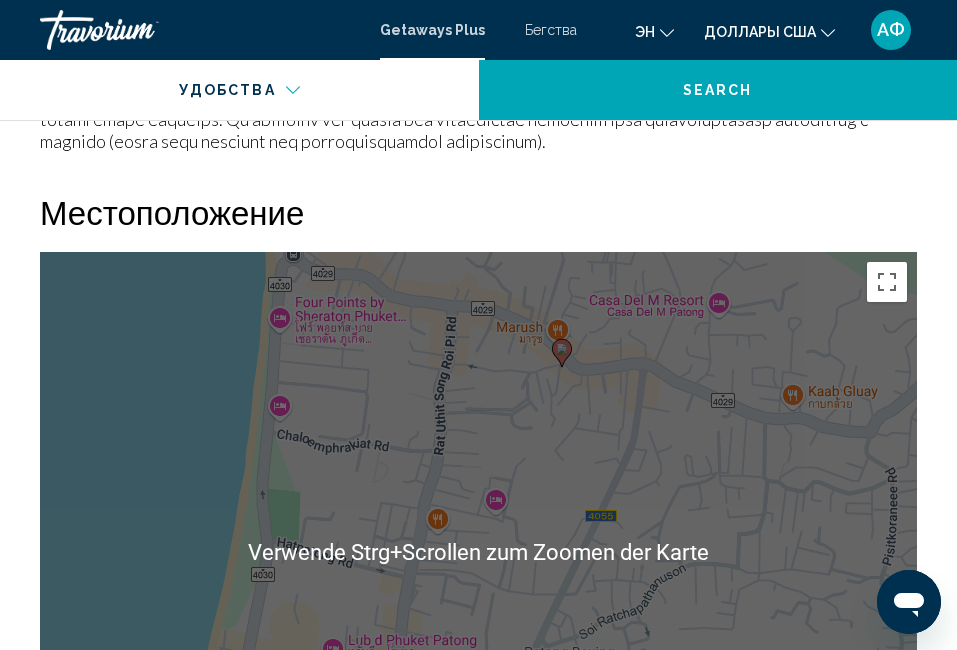 scroll, scrollTop: 3064, scrollLeft: 0, axis: vertical 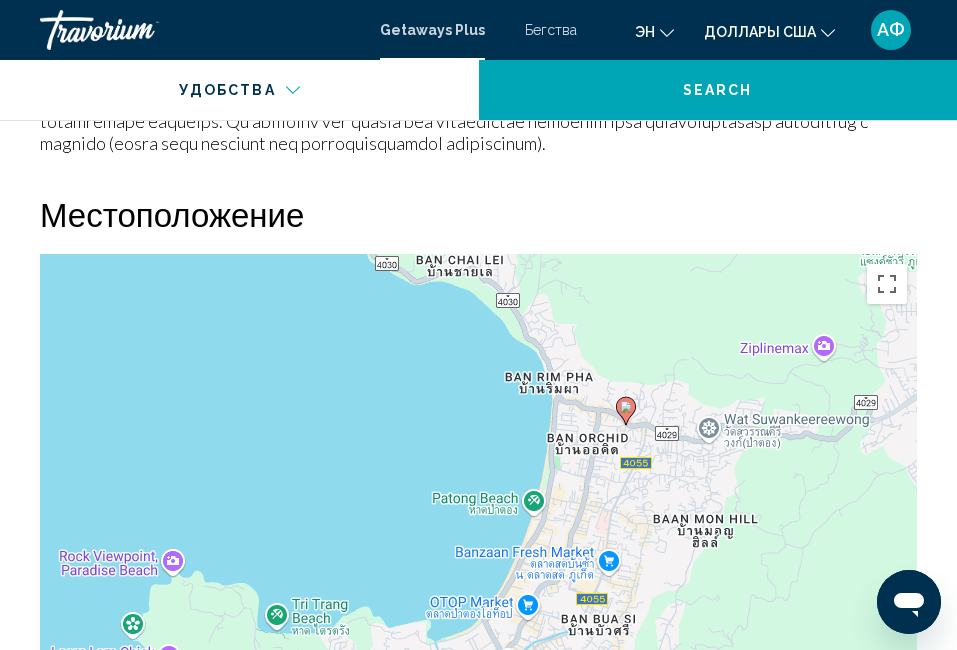 drag, startPoint x: 544, startPoint y: 511, endPoint x: 756, endPoint y: 539, distance: 213.84106 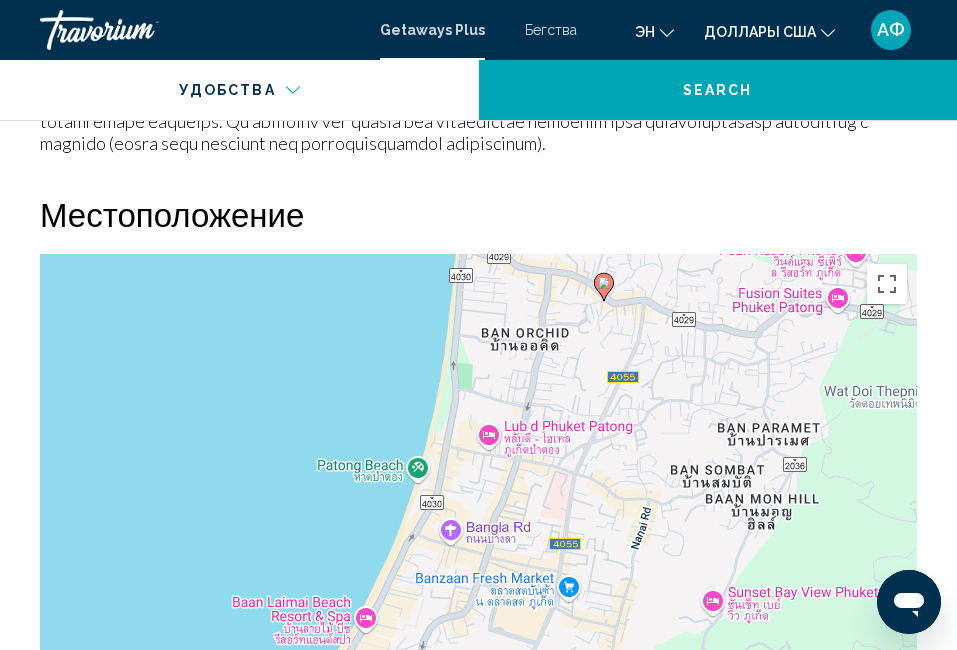 click on "Um von einem Element zum anderen zu gelangen, drückst du die Pfeiltasten entsprechend. Um den Modus zum Ziehen mit der Tastatur zu aktivieren, drückst du Alt + Eingabetaste. Wenn du den Modus aktiviert hast, kannst du die Markierung mit den Pfeiltasten verschieben. Nachdem du sie an die gewünschte Stelle gezogen bzw. verschoben hast, drückst du einfach die Eingabetaste. Durch Drücken der Esc-Taste kannst du den Vorgang abbrechen." at bounding box center [478, 554] 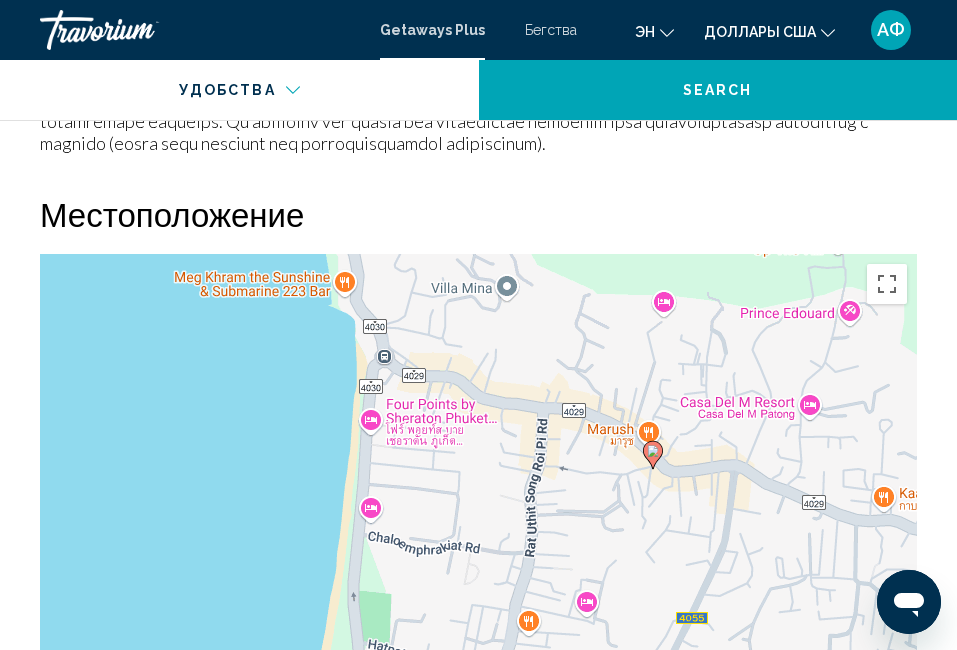 drag, startPoint x: 595, startPoint y: 415, endPoint x: 591, endPoint y: 686, distance: 271.0295 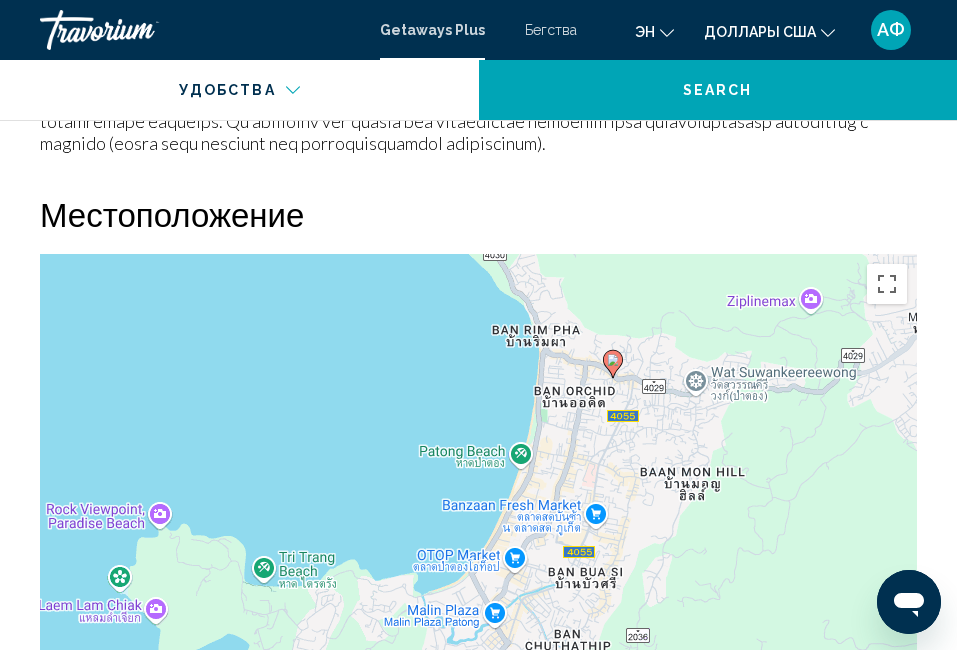 drag, startPoint x: 584, startPoint y: 445, endPoint x: 596, endPoint y: 443, distance: 12.165525 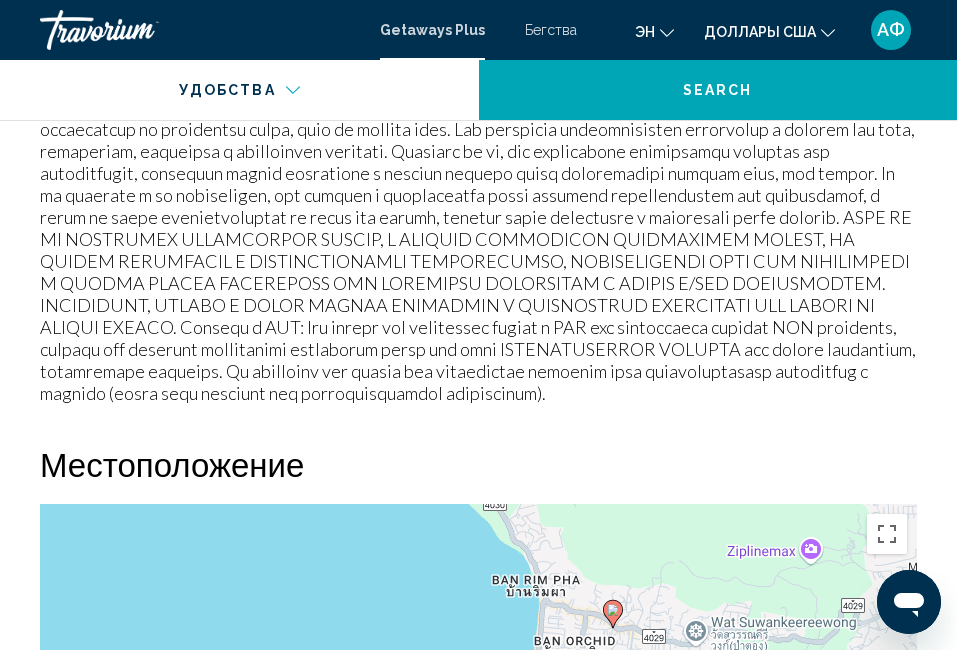 scroll, scrollTop: 2764, scrollLeft: 0, axis: vertical 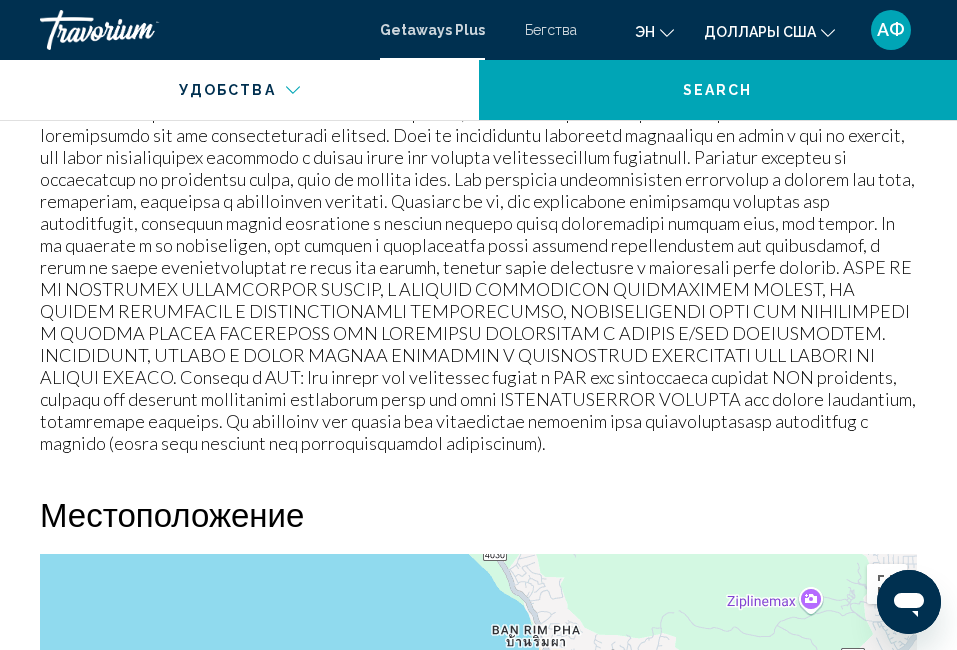 click at bounding box center [478, 91] 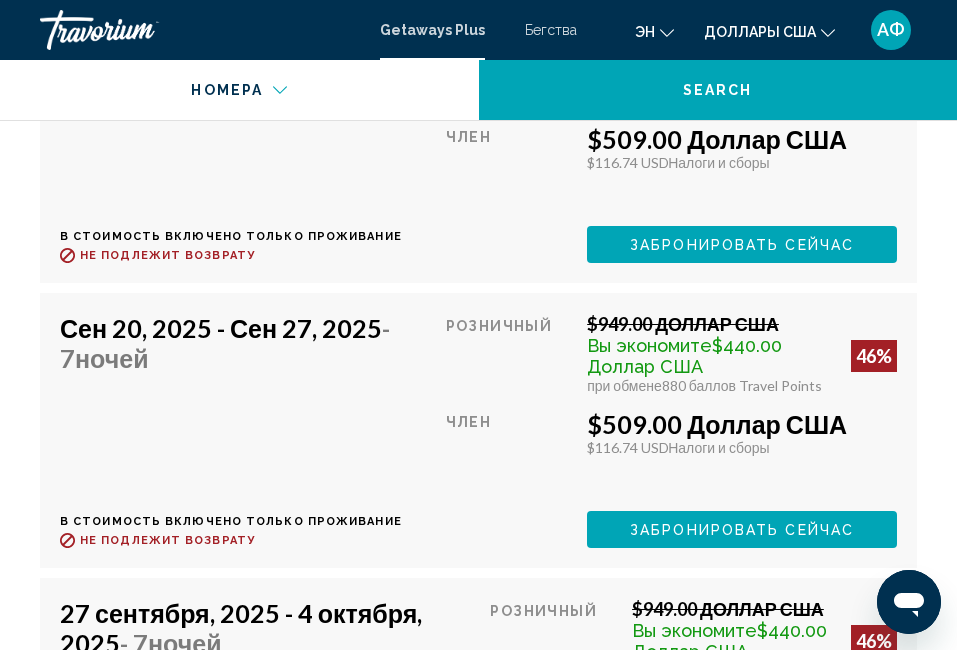 scroll, scrollTop: 6264, scrollLeft: 0, axis: vertical 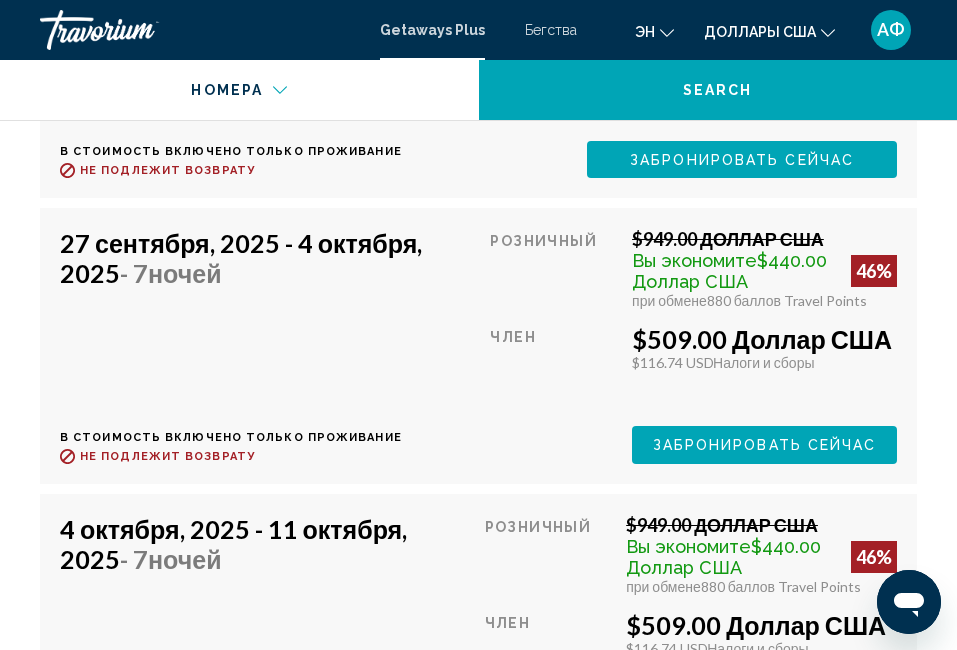 click on "2 августа, 2025 - 9 августа, 2025  - 7  ночей В стоимость включено только проживание
Refundable until :
Не подлежит возврату Розничный  $949.00 ДОЛЛАР США  Вы экономите  $440.00 Доллар США   46%  при обмене  880 баллов Travel Points  Член  $509.00 Доллар США   $116.74 USD  Налоги и сборы You earn  0  Travel Points  Забронировать сейчас This room is no longer available. Price includes accommodation only
Refundable until
Non-refundable Book now This room is no longer available.  9 августа, 2025 - 16 августа, 2025  - 7  ночей В стоимость включено только проживание
Refundable until :
Не подлежит возврату Розничный  46%   - 7" at bounding box center (478, -225) 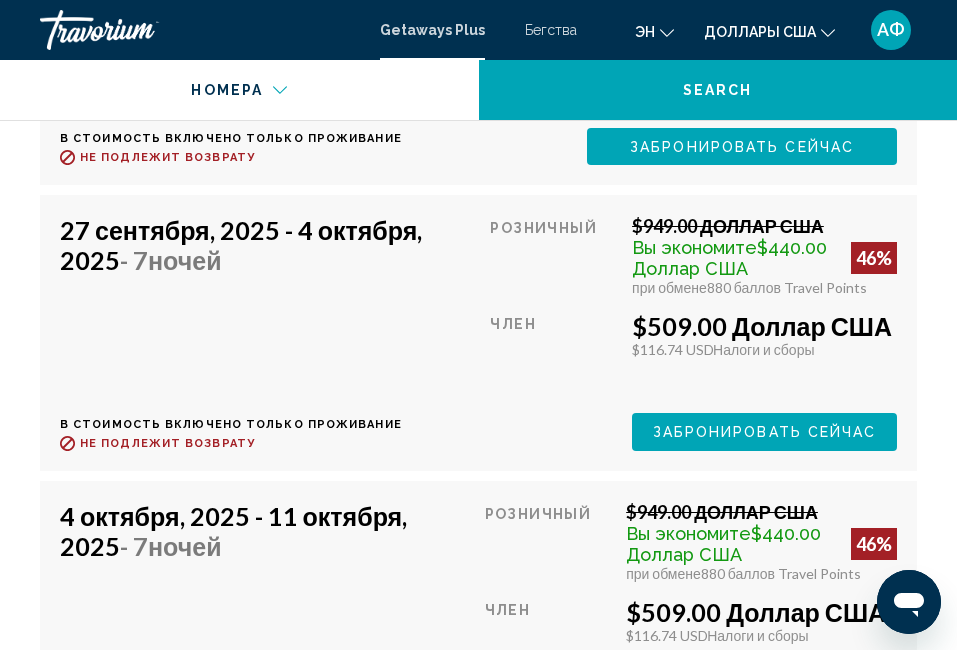 scroll, scrollTop: 6564, scrollLeft: 0, axis: vertical 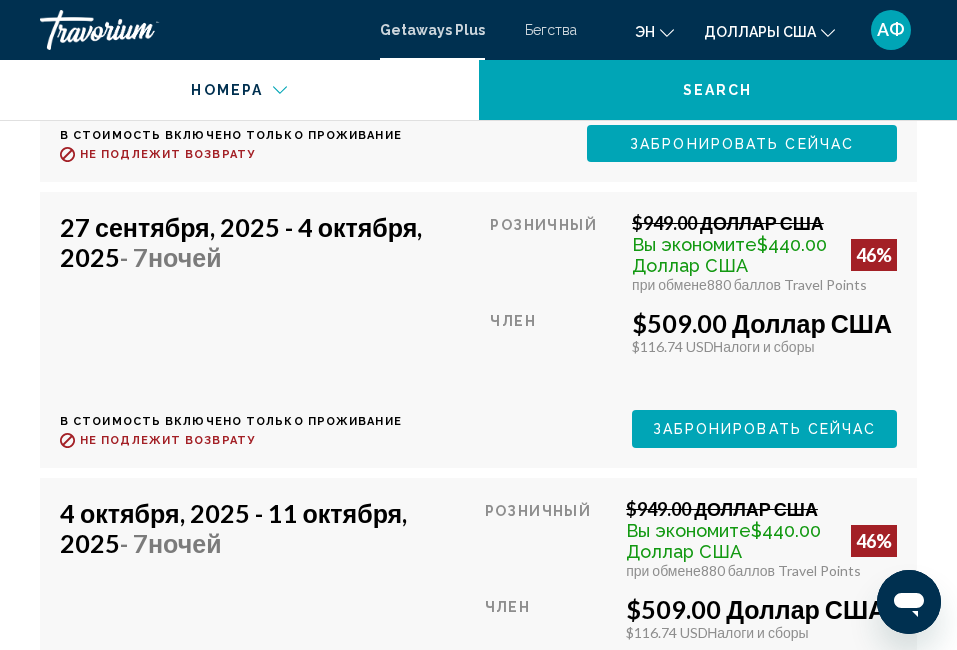 click on "27 сентября, 2025 - 4 октября, 2025  - 7  ночей В стоимость включено только проживание
Refundable until :
Не подлежит возврату Розничный  $949.00 ДОЛЛАР США  Вы экономите  $440.00 Доллар США   46%  при обмене  880 баллов Travel Points  Член  $509.00 Доллар США   $116.74 USD  Налоги и сборы You earn  0  Travel Points  Забронировать сейчас This room is no longer available. Price includes accommodation only
Refundable until
Non-refundable Book now This room is no longer available." at bounding box center (478, 329) 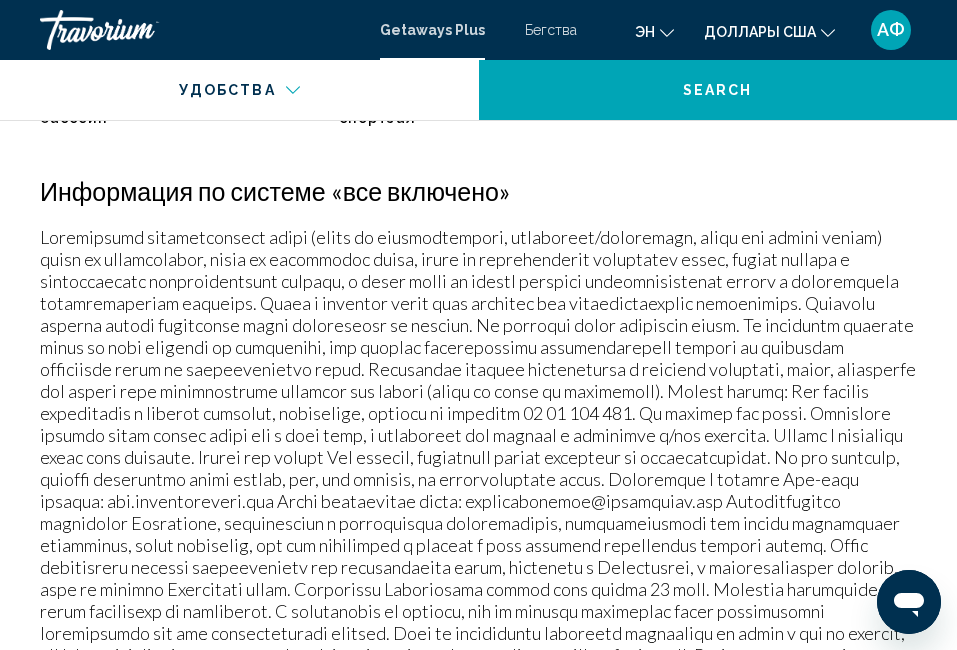 scroll, scrollTop: 2264, scrollLeft: 0, axis: vertical 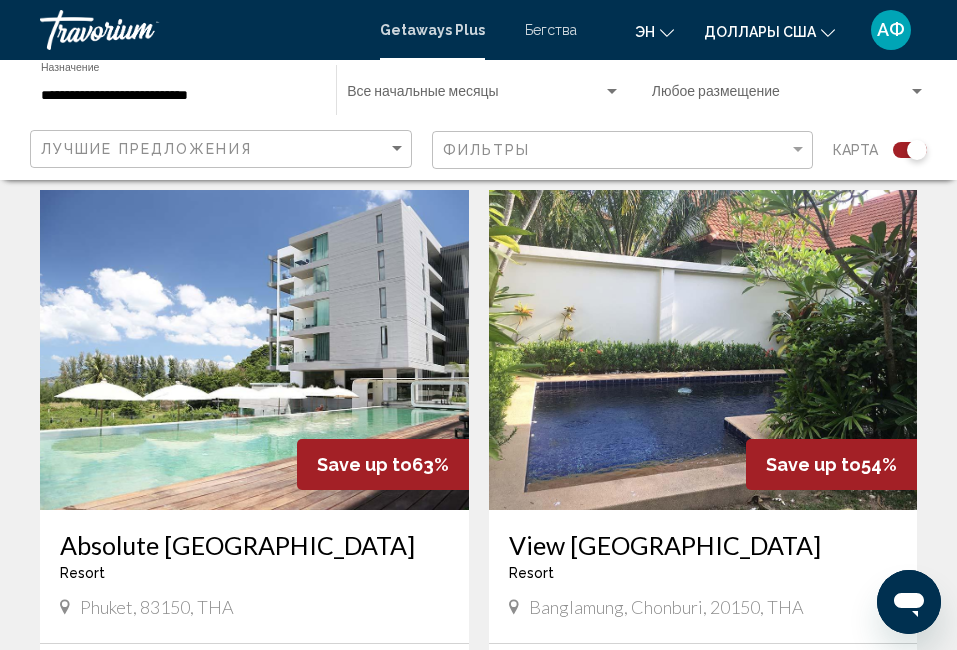 click at bounding box center (254, 350) 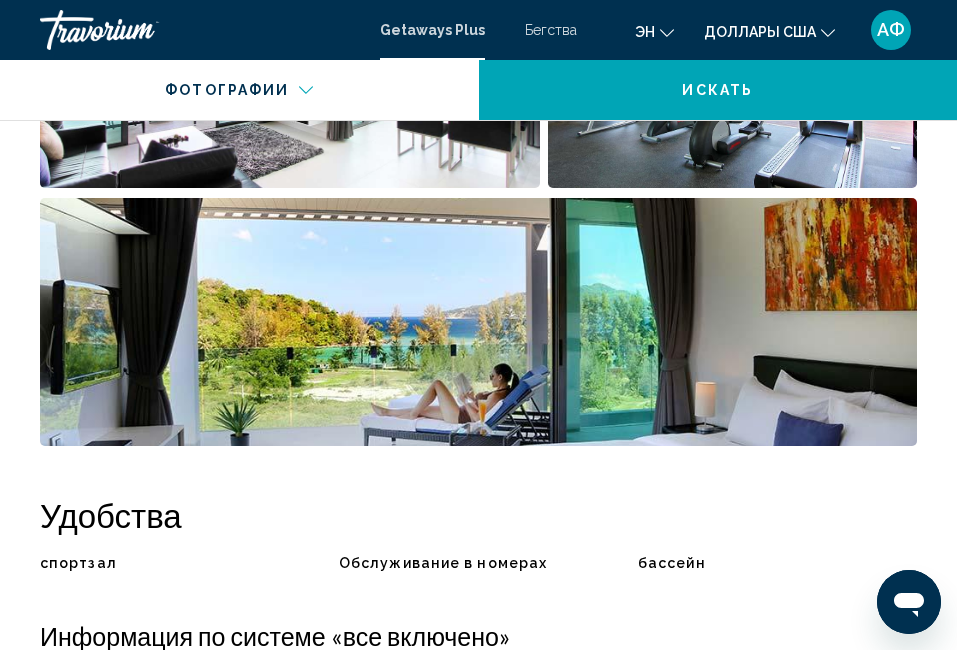 scroll, scrollTop: 1910, scrollLeft: 0, axis: vertical 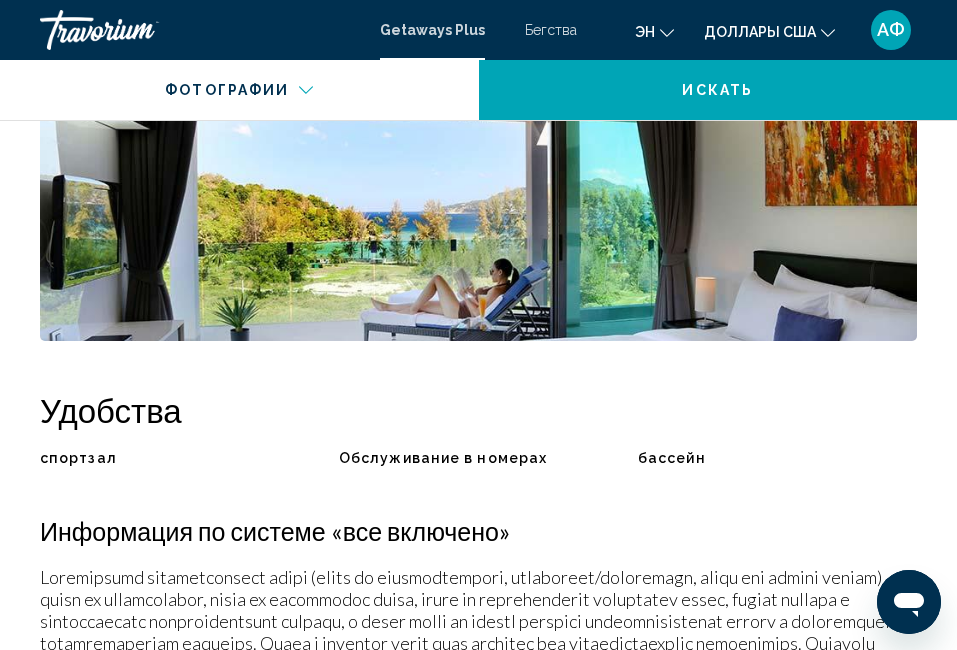 click at bounding box center (478, 217) 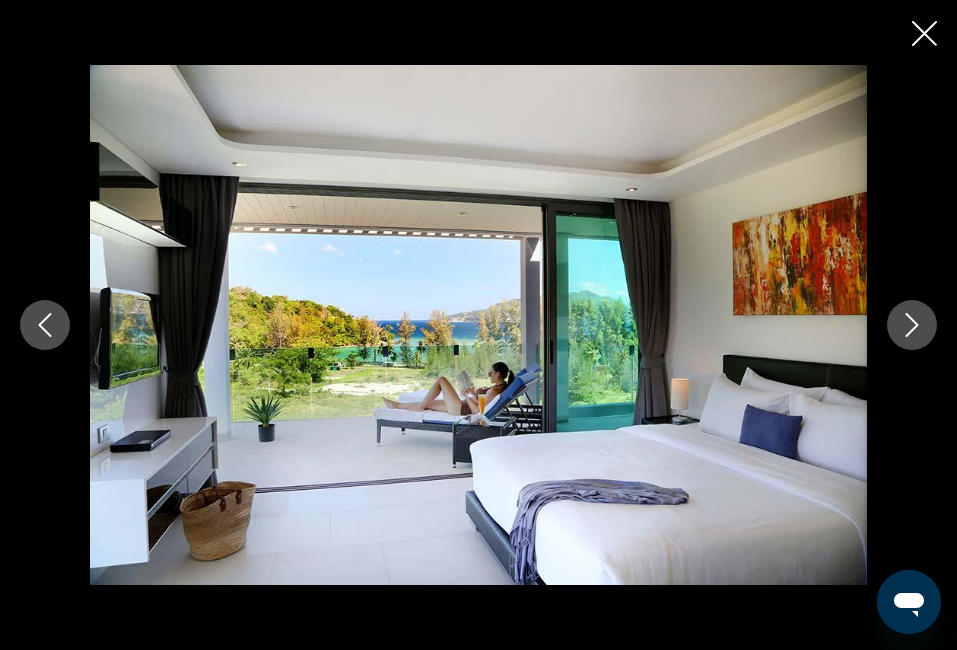 click at bounding box center [912, 325] 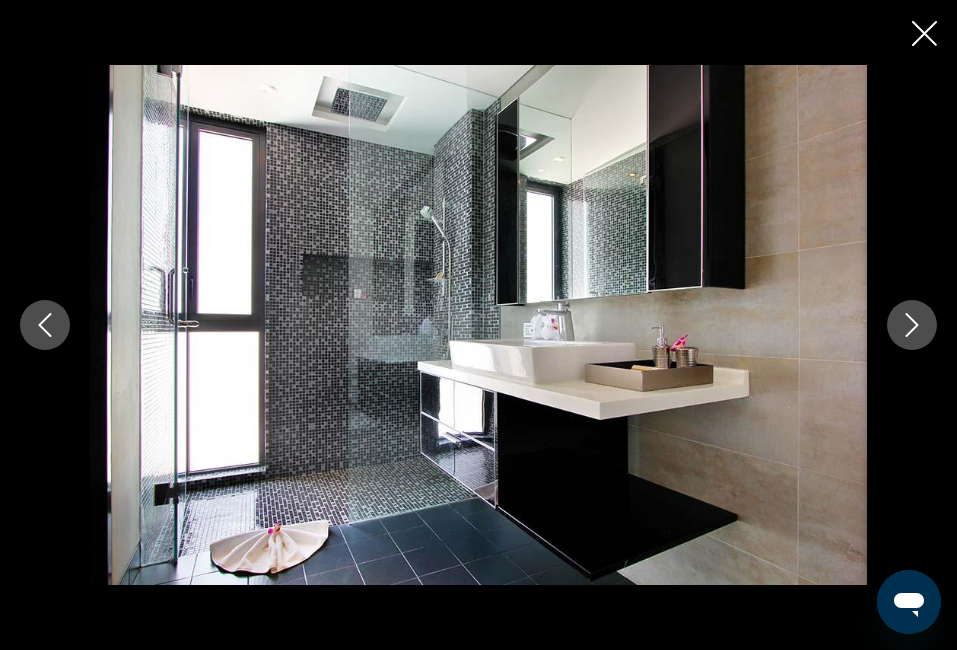 click at bounding box center [912, 325] 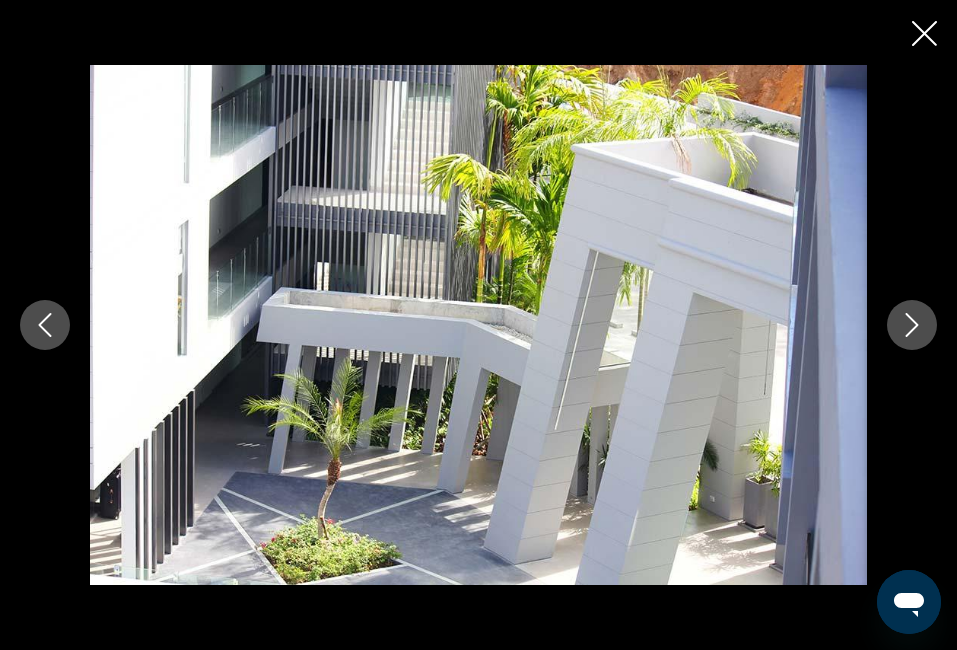 click at bounding box center (912, 325) 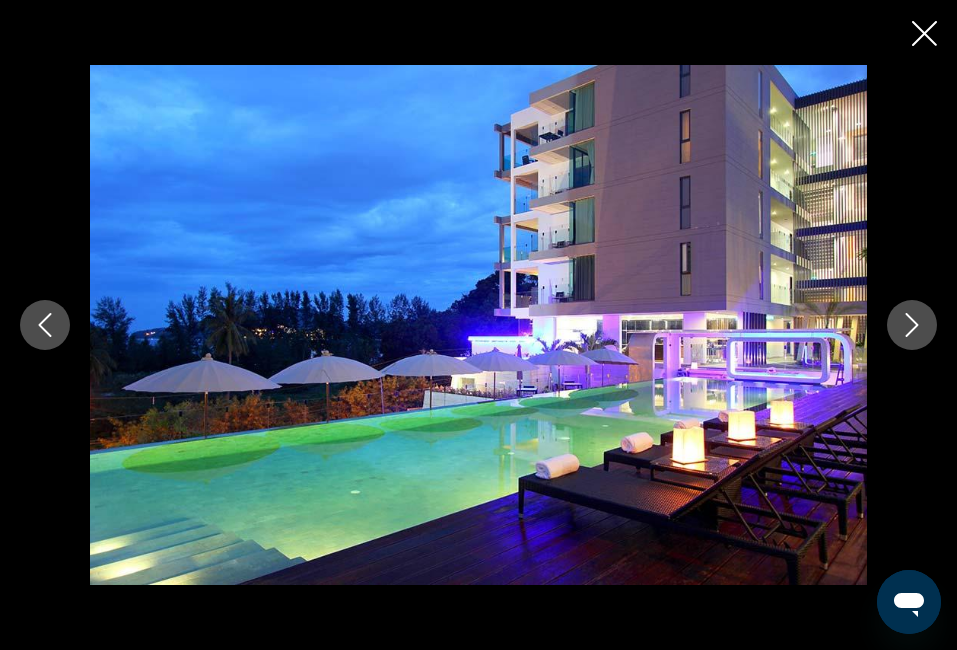 click at bounding box center (912, 325) 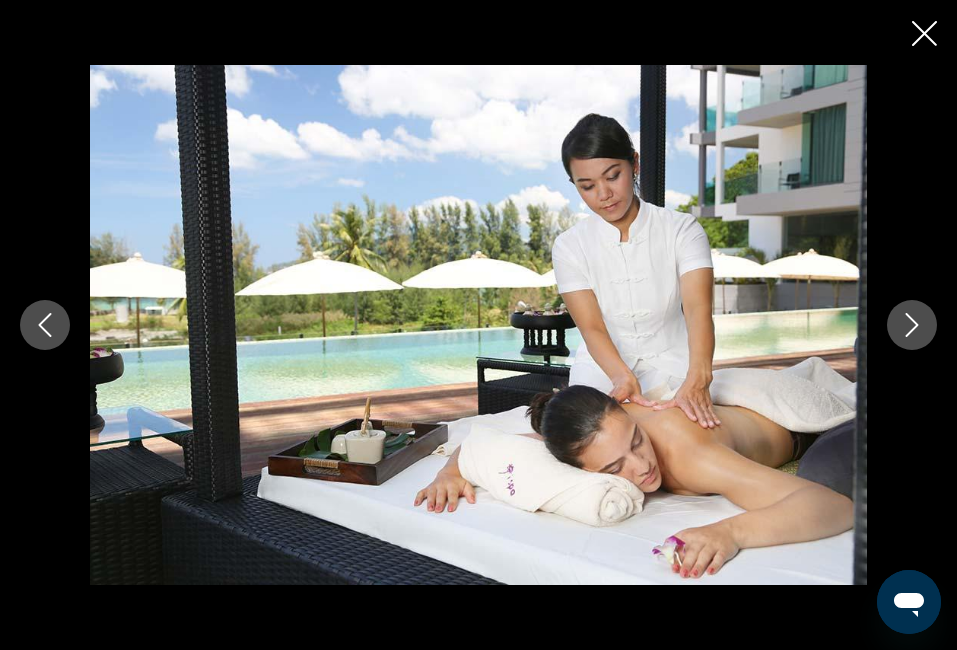click at bounding box center (912, 325) 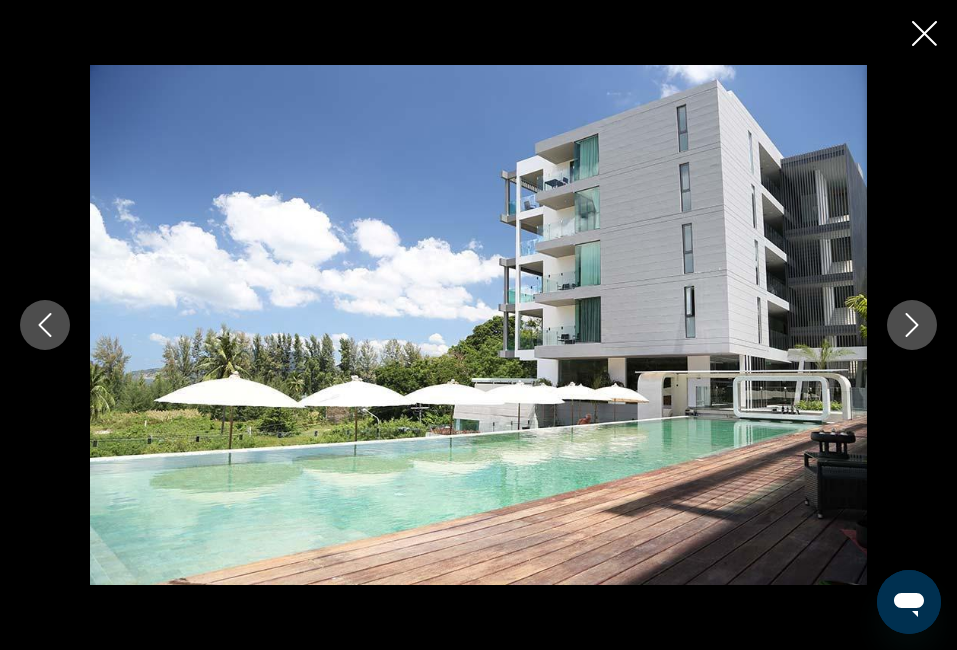 click at bounding box center (912, 325) 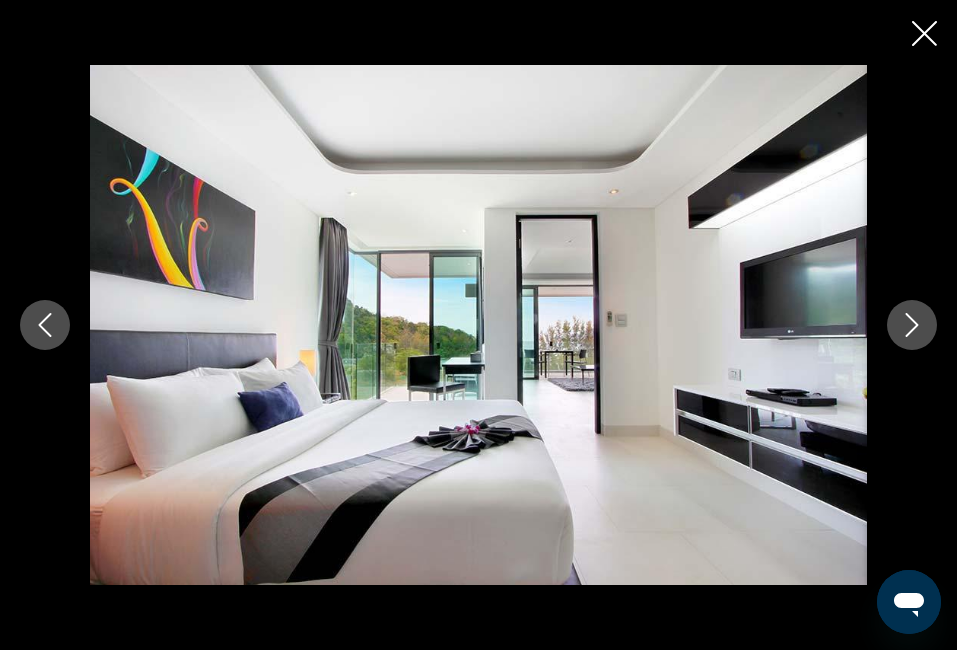 click at bounding box center [912, 325] 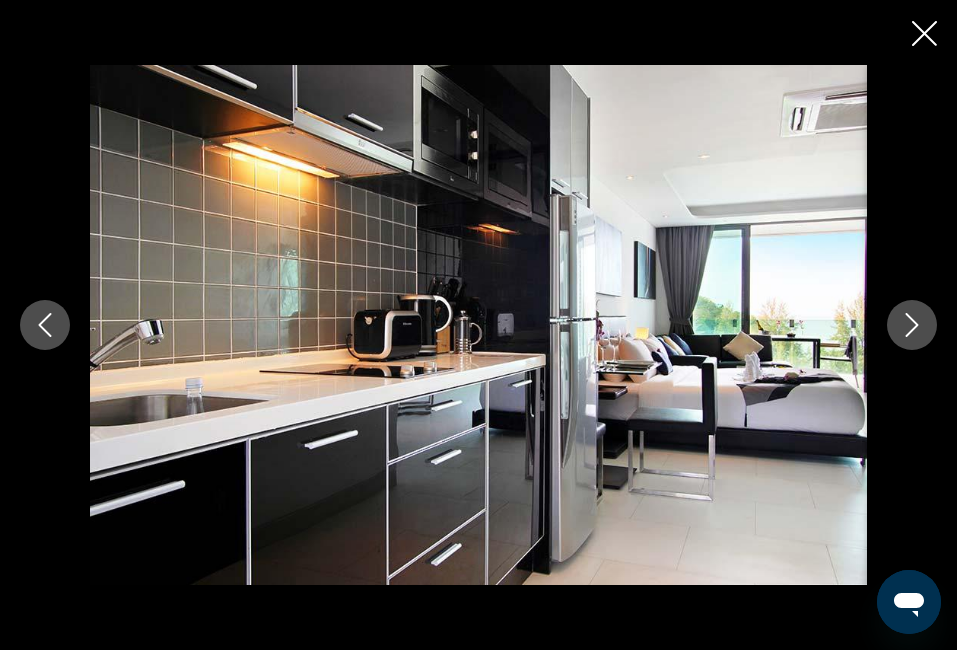 click at bounding box center (912, 325) 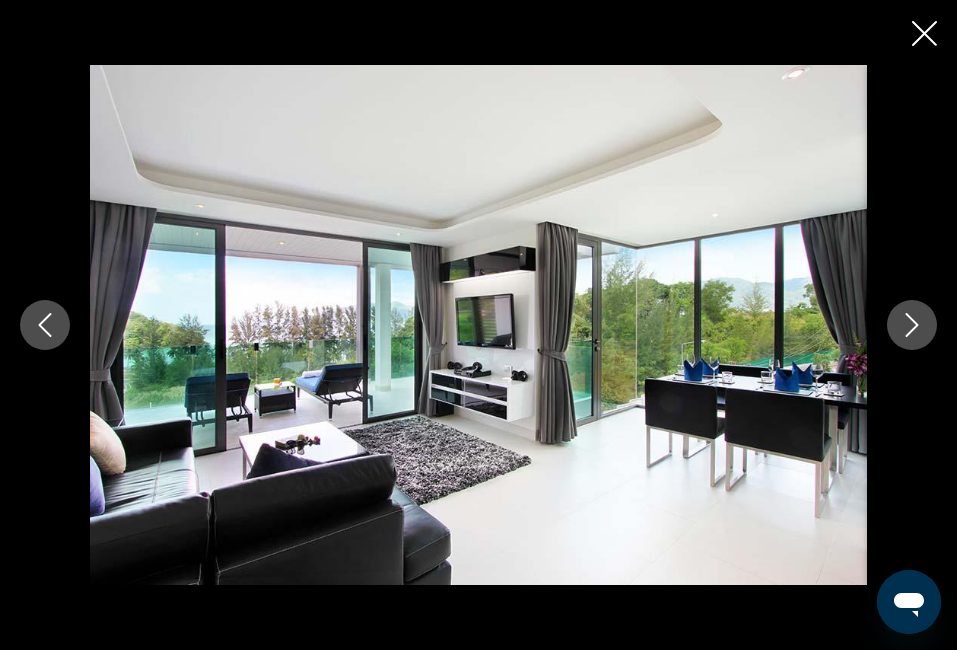 click at bounding box center (912, 325) 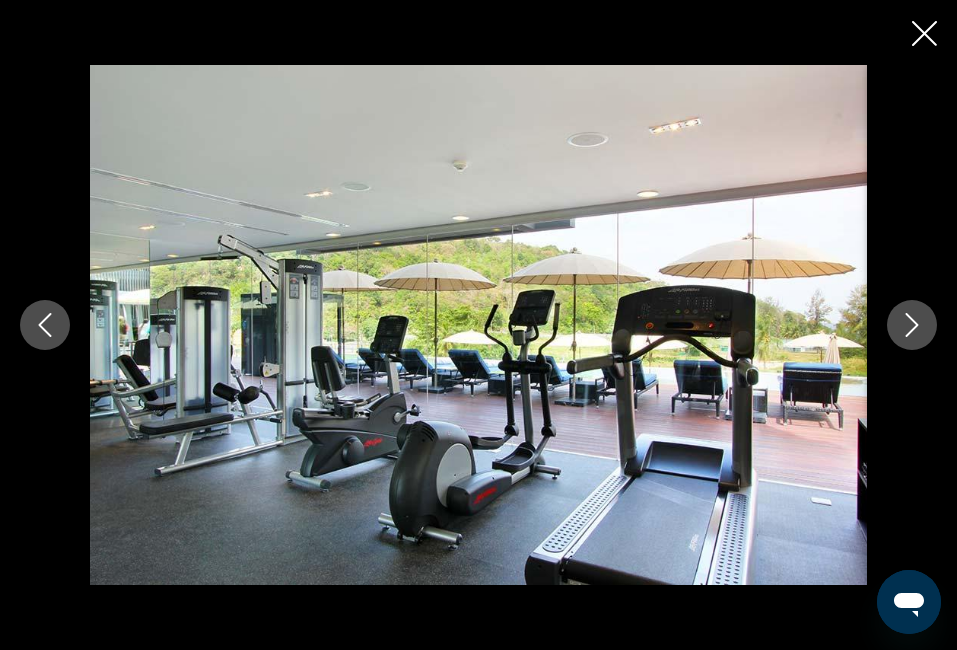 click at bounding box center [912, 325] 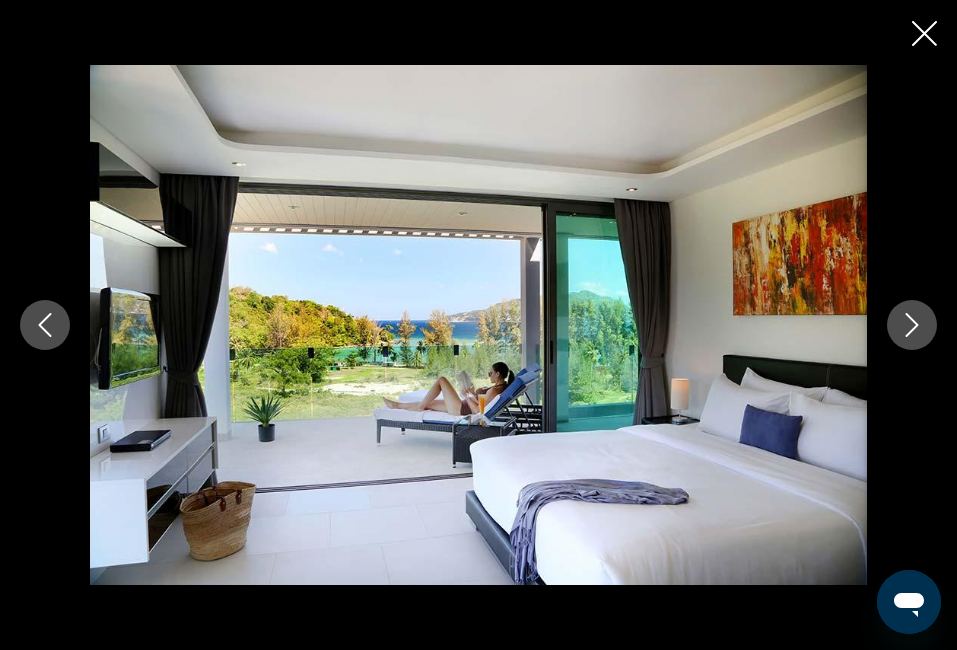 click at bounding box center [912, 325] 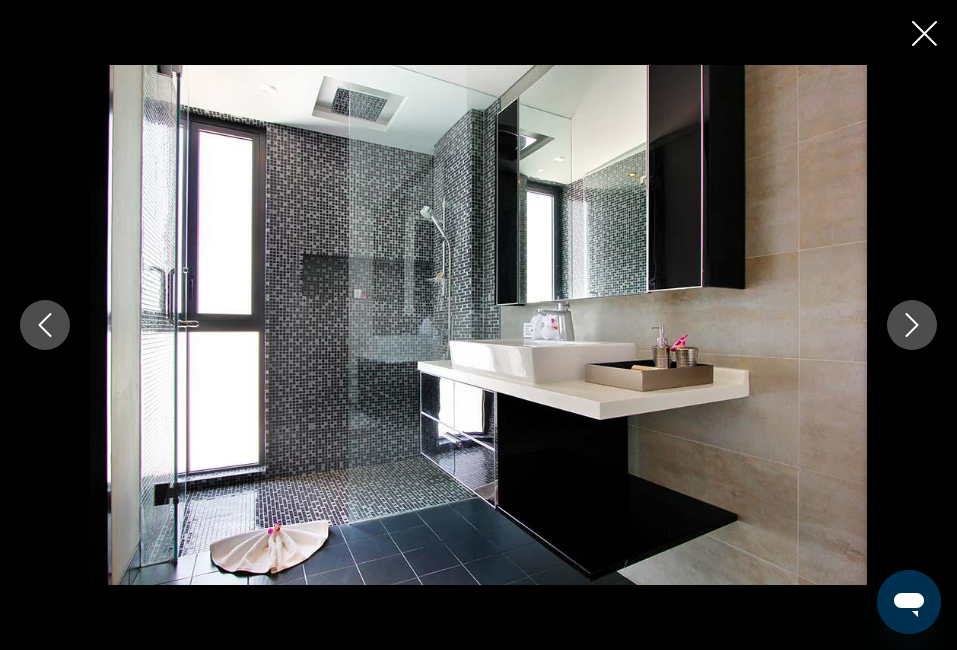 click at bounding box center [912, 325] 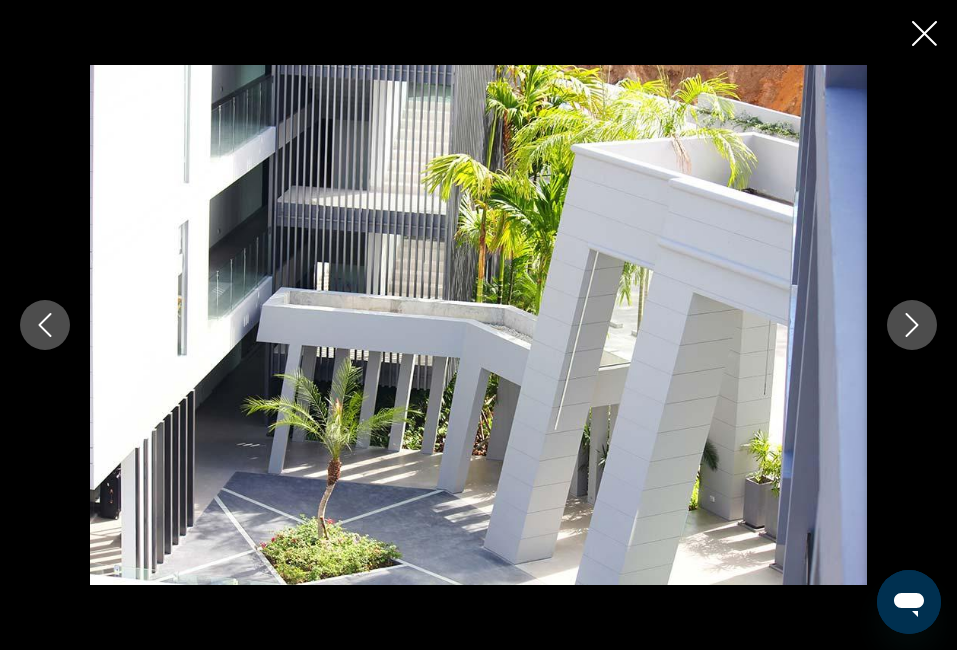 click 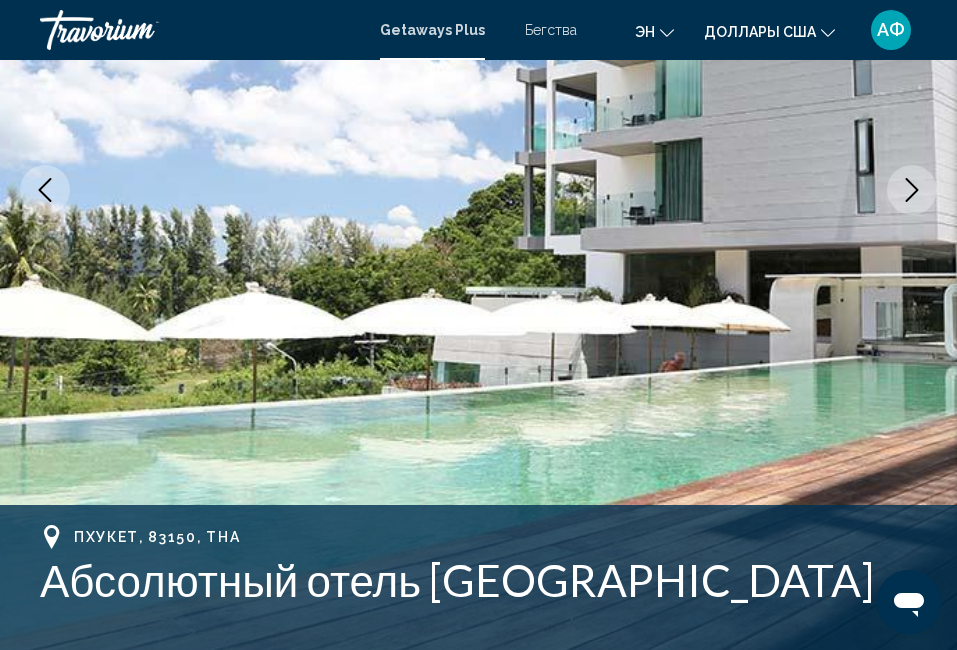 scroll, scrollTop: 310, scrollLeft: 0, axis: vertical 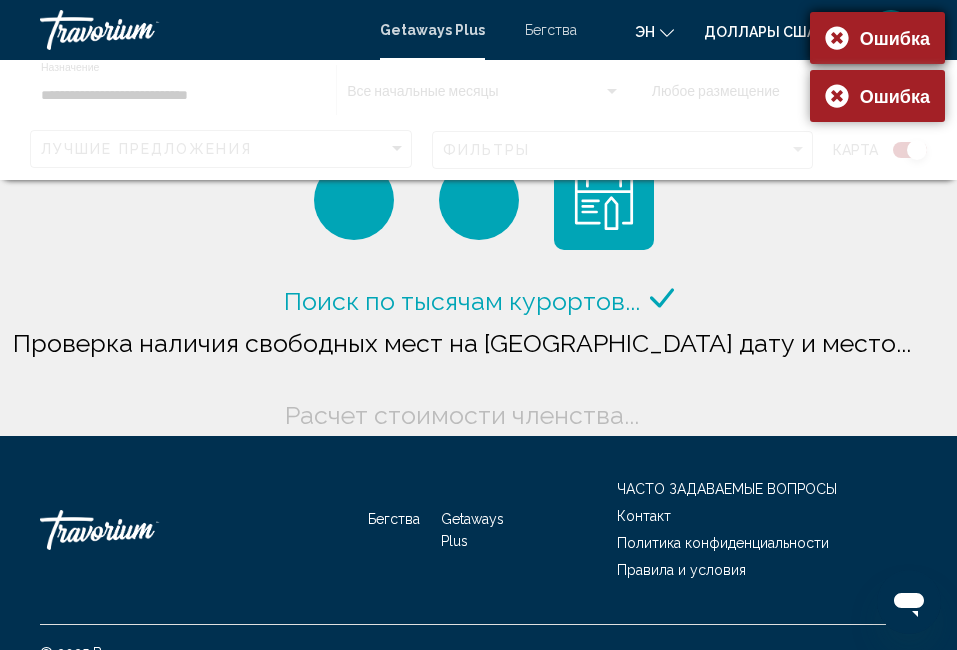 click on "Ошибка" at bounding box center [877, 38] 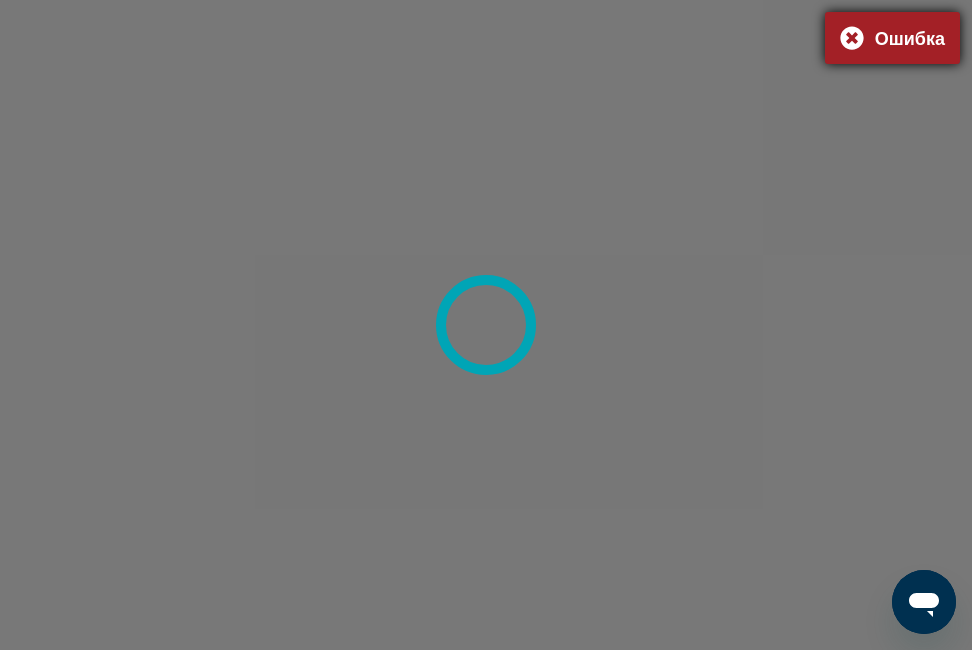 click on "Ошибка" at bounding box center [892, 38] 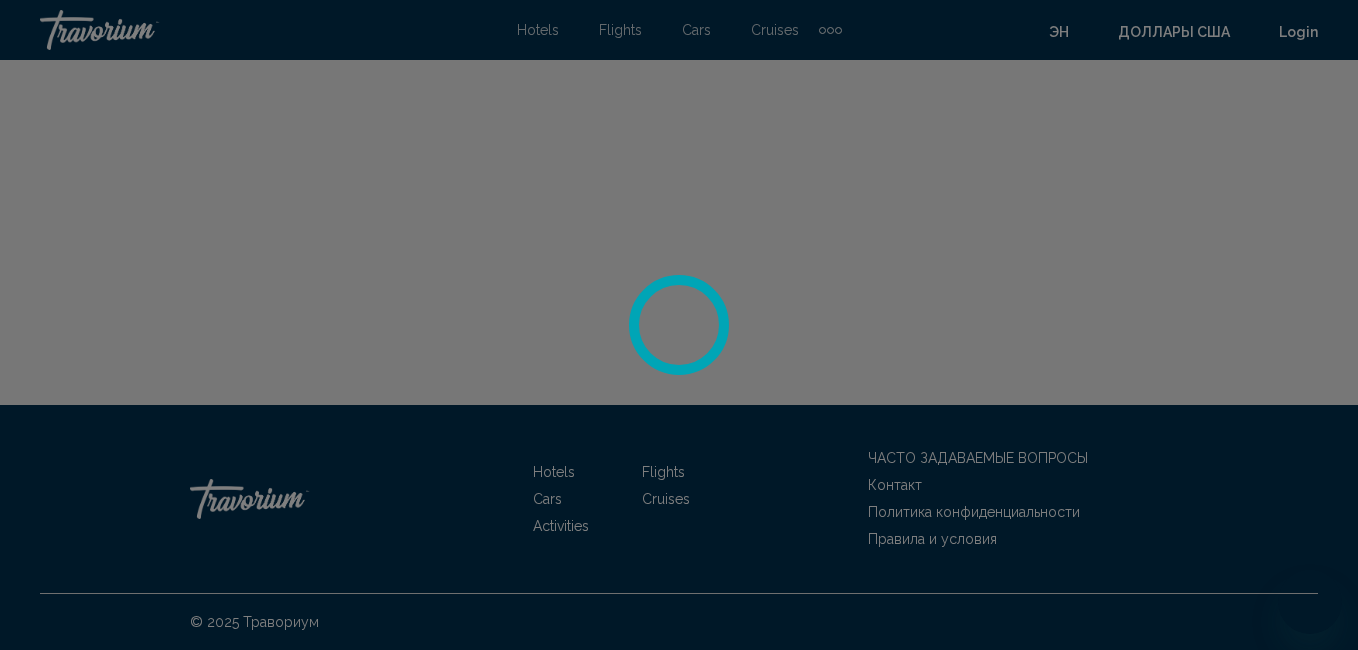 scroll, scrollTop: 0, scrollLeft: 0, axis: both 